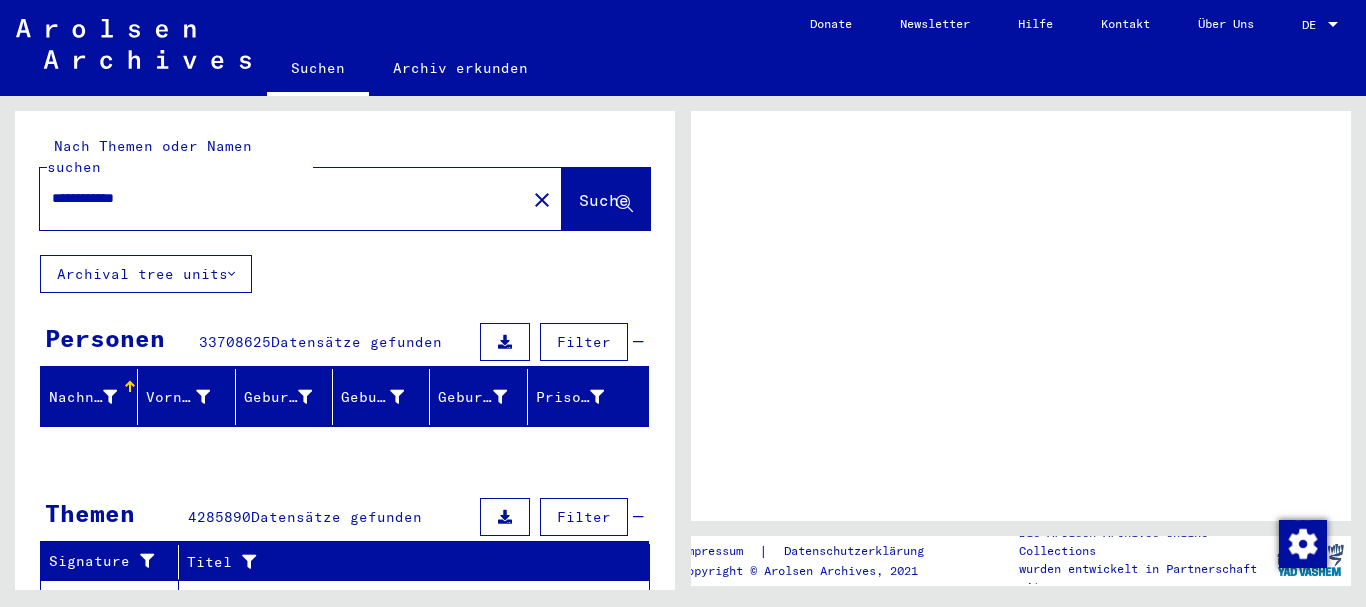 scroll, scrollTop: 0, scrollLeft: 0, axis: both 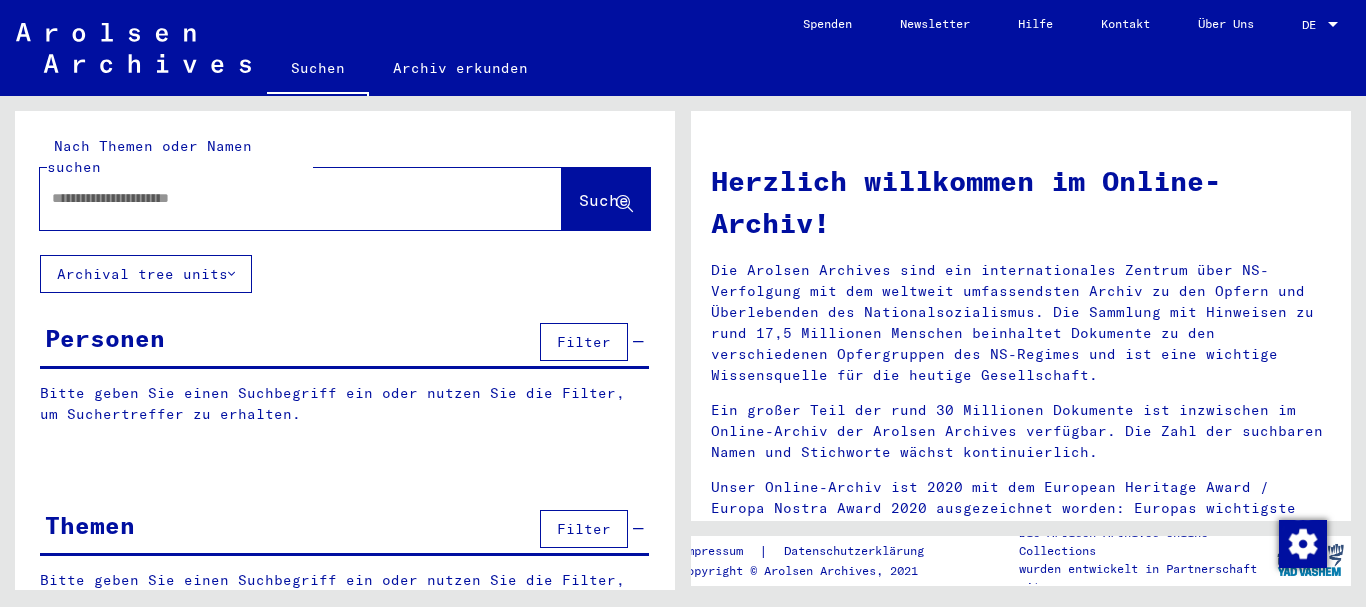 type on "**********" 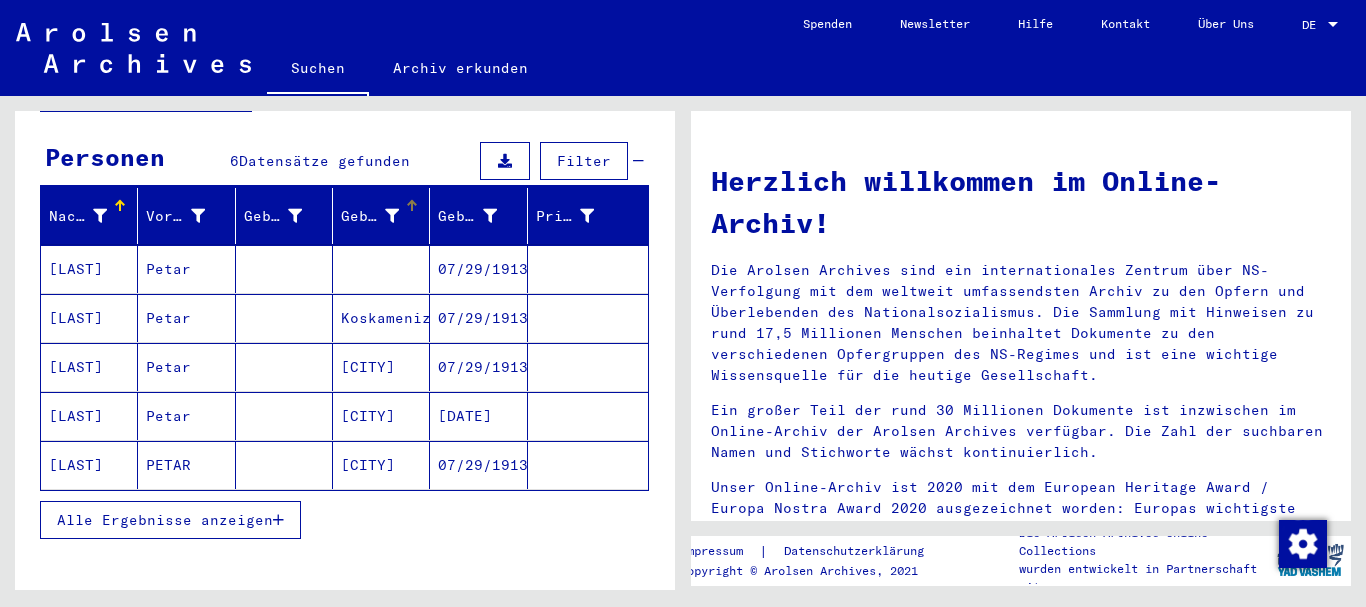 scroll, scrollTop: 200, scrollLeft: 0, axis: vertical 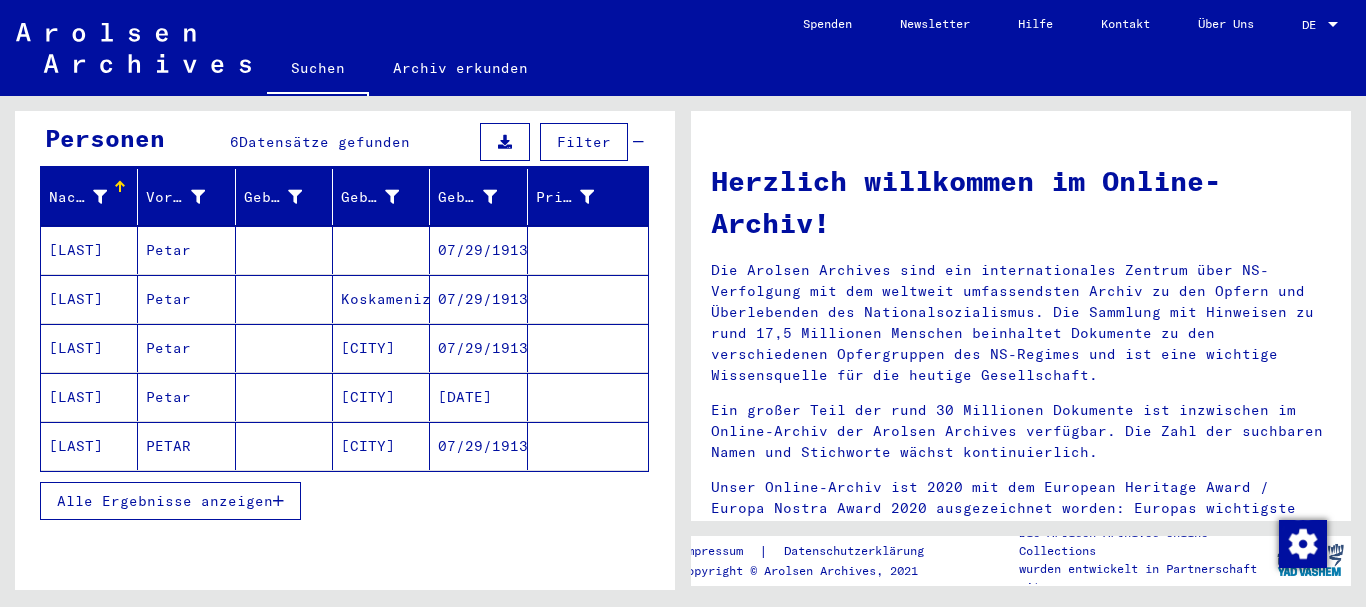 click at bounding box center [381, 299] 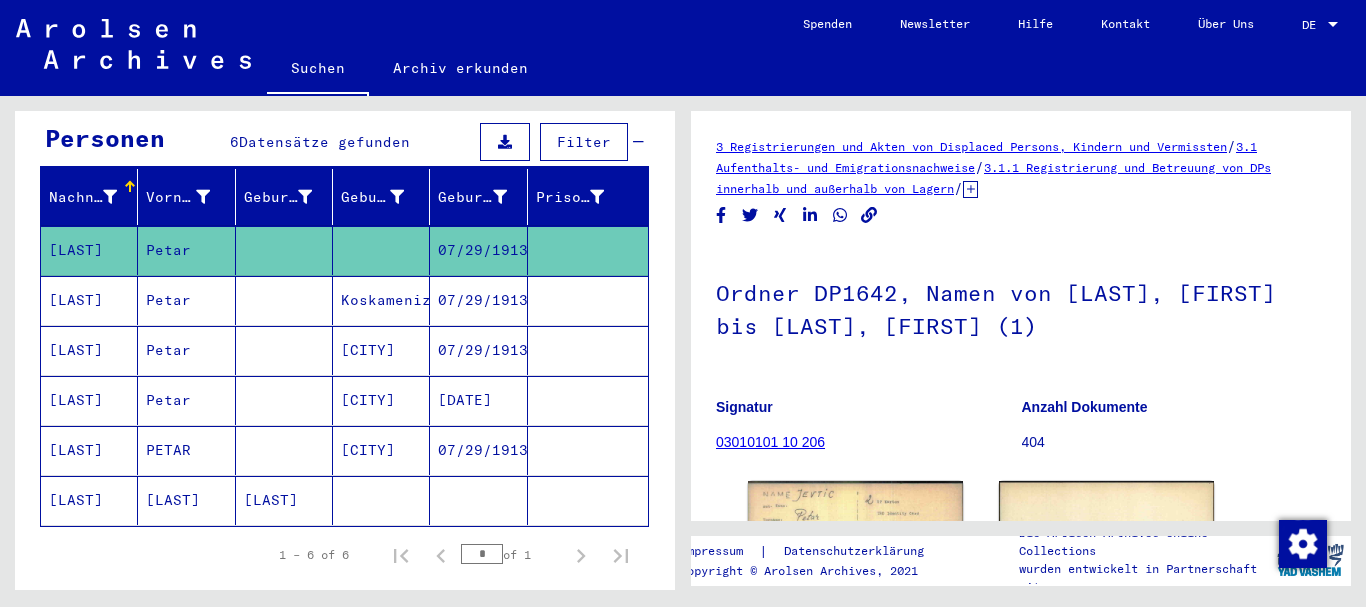 scroll, scrollTop: 0, scrollLeft: 0, axis: both 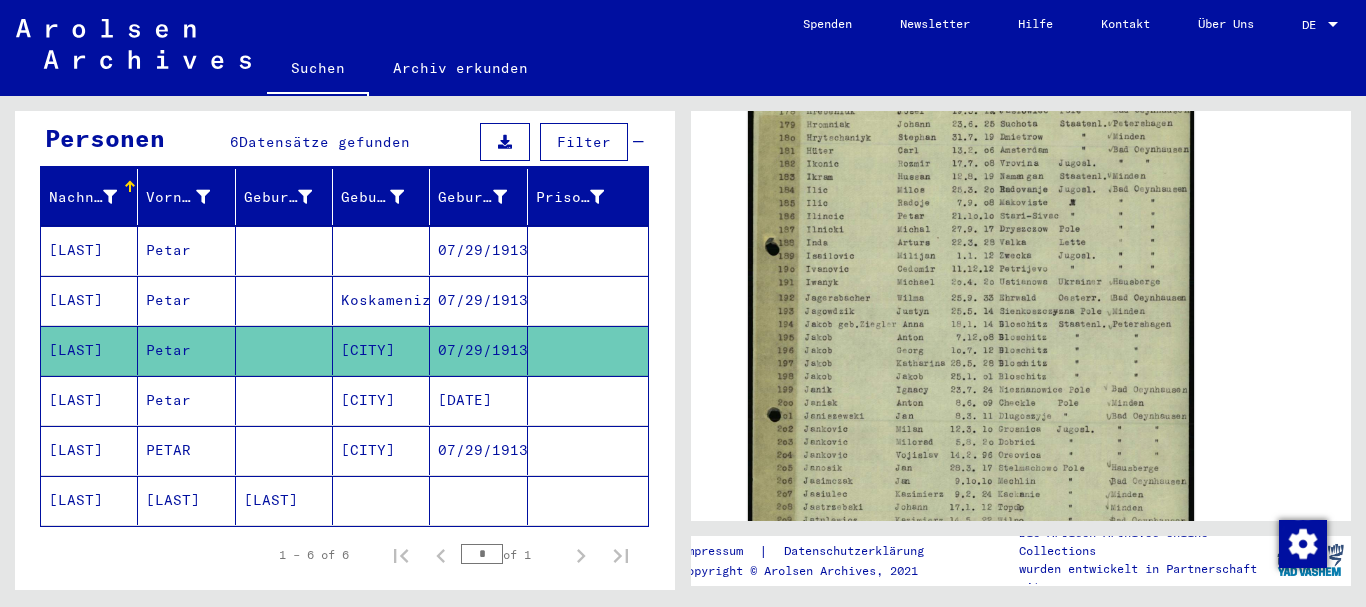 click at bounding box center [284, 500] 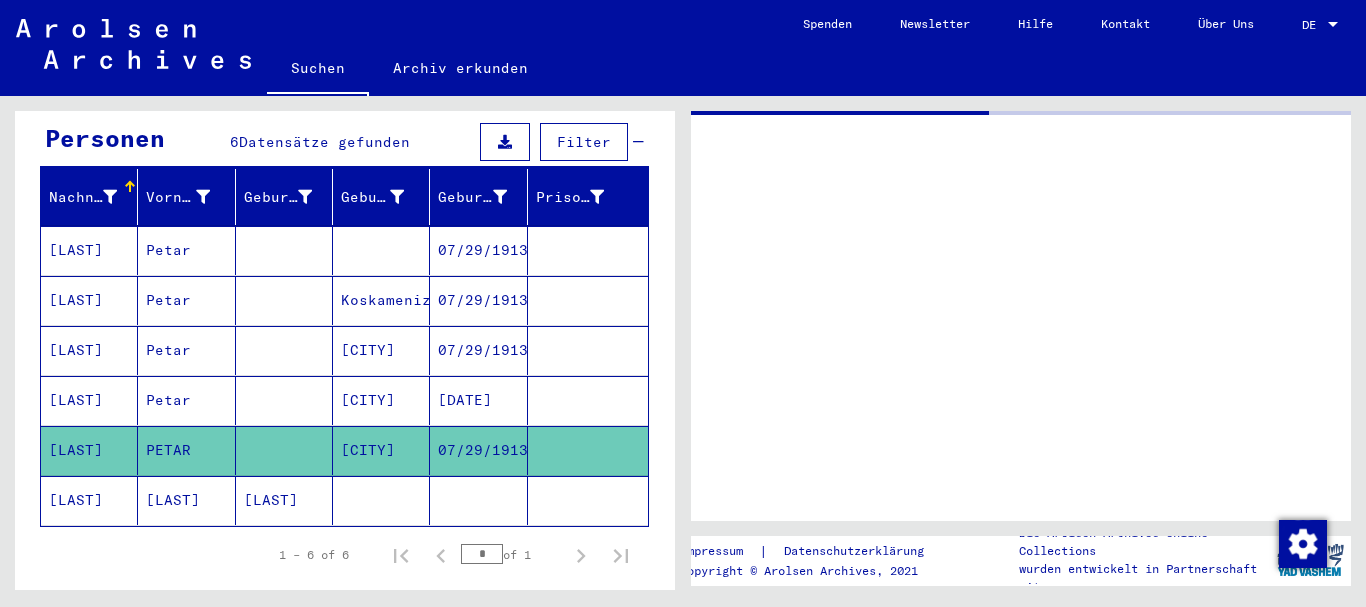 scroll, scrollTop: 0, scrollLeft: 0, axis: both 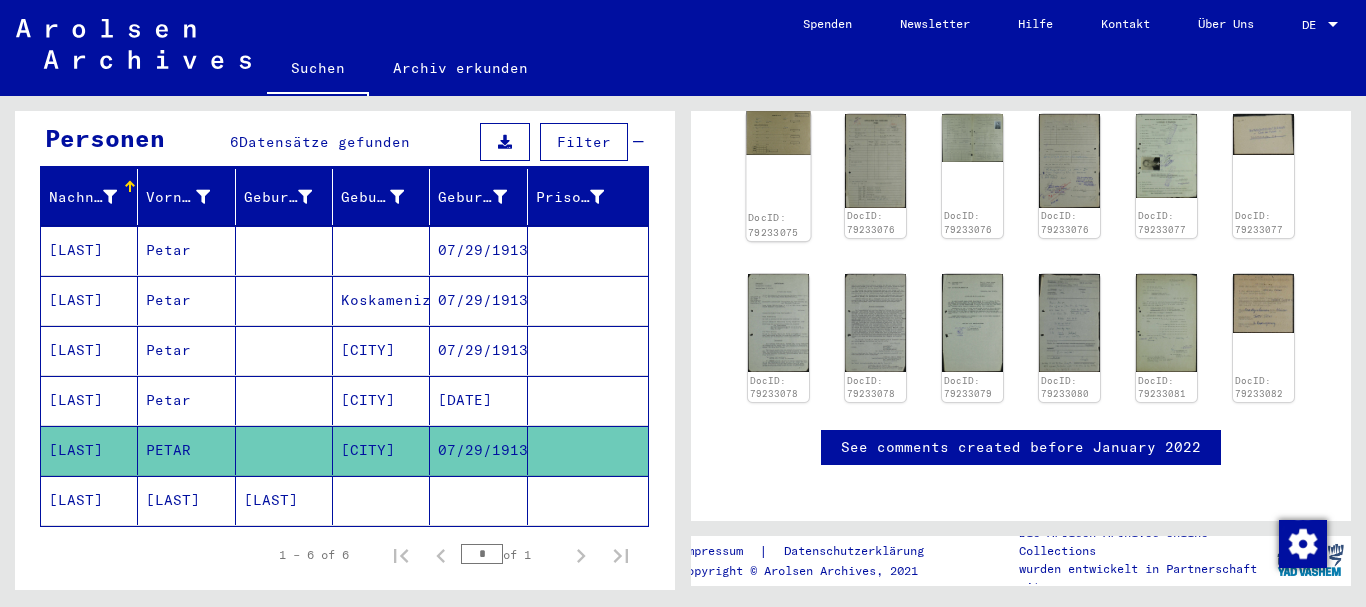 click 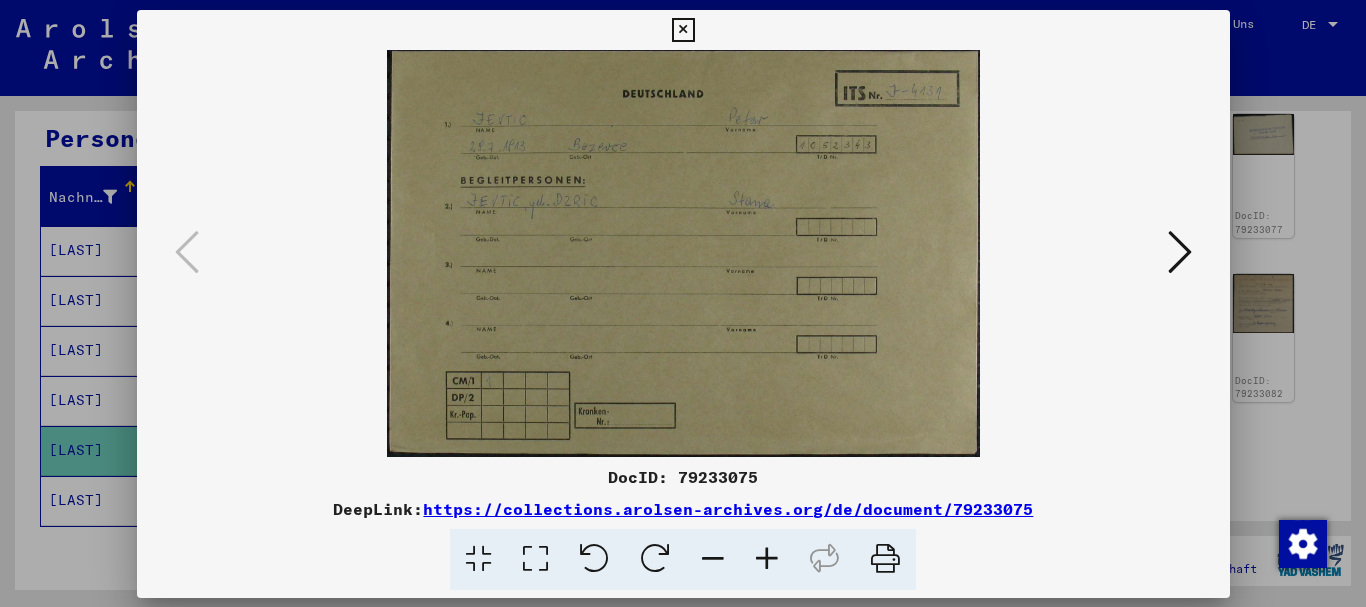 click at bounding box center [683, 253] 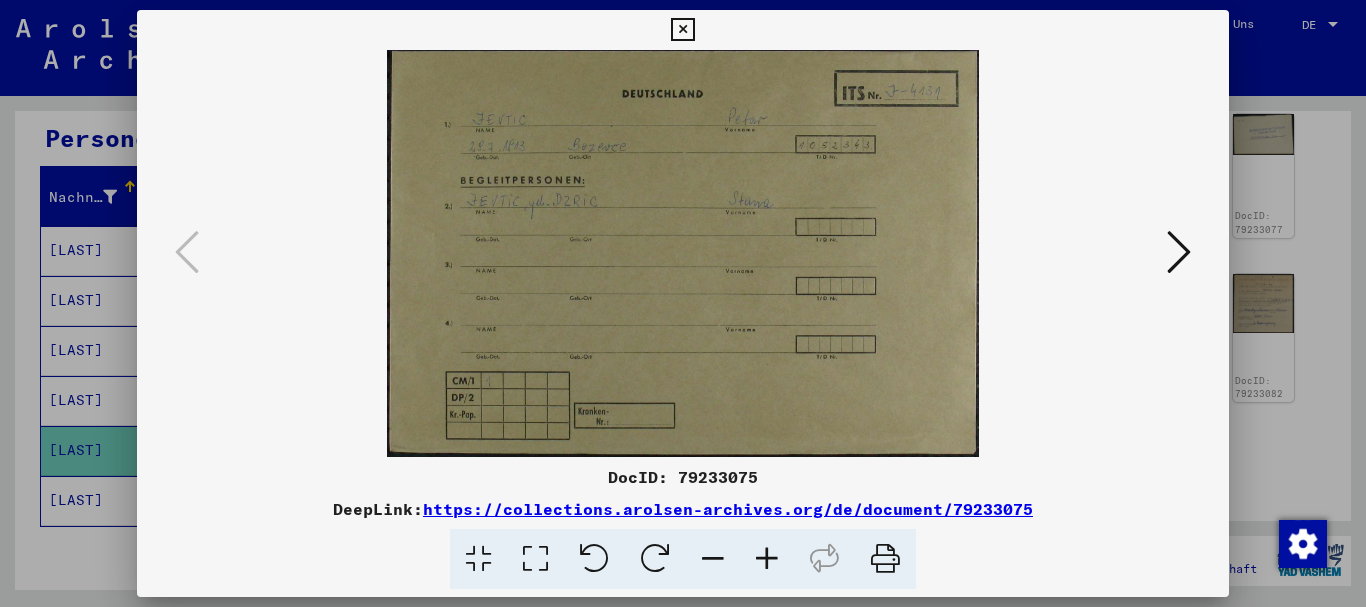 click at bounding box center (1179, 252) 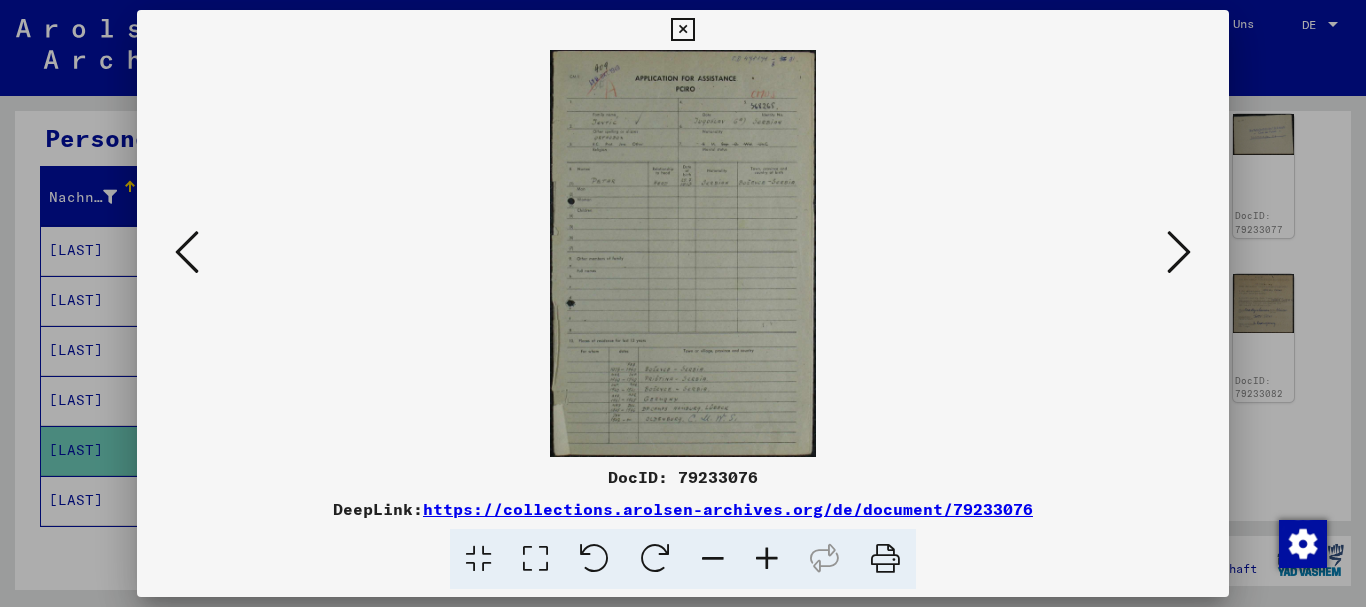 click at bounding box center (1179, 252) 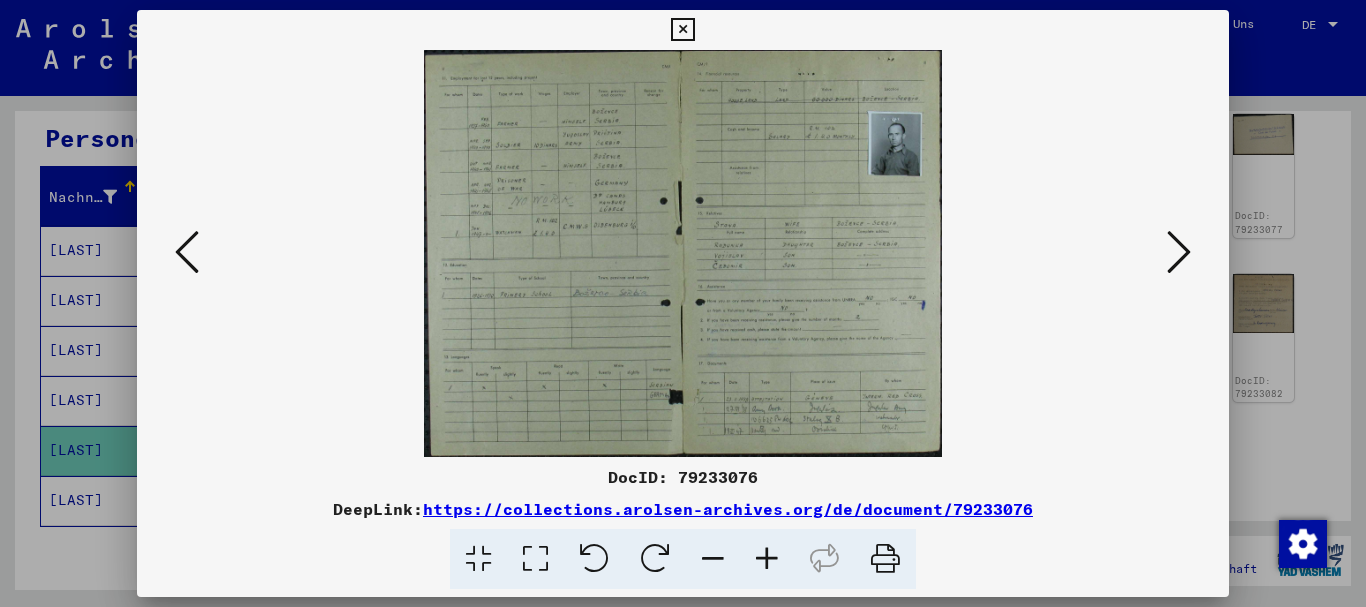 click at bounding box center (767, 559) 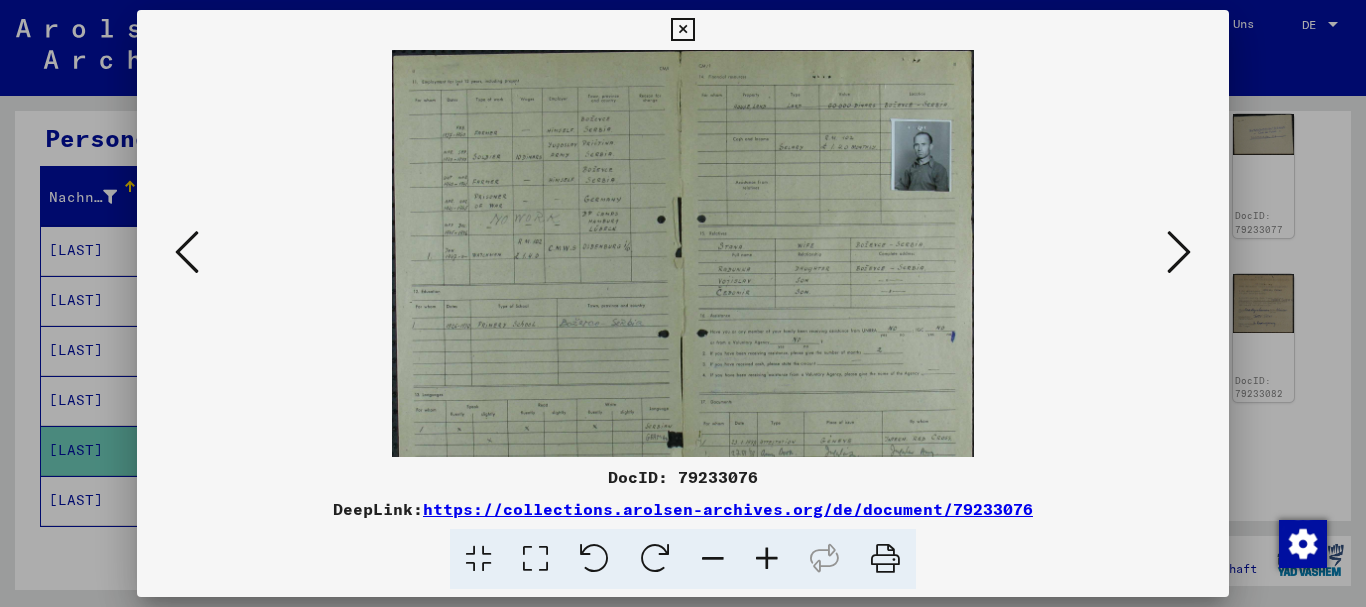 click at bounding box center [767, 559] 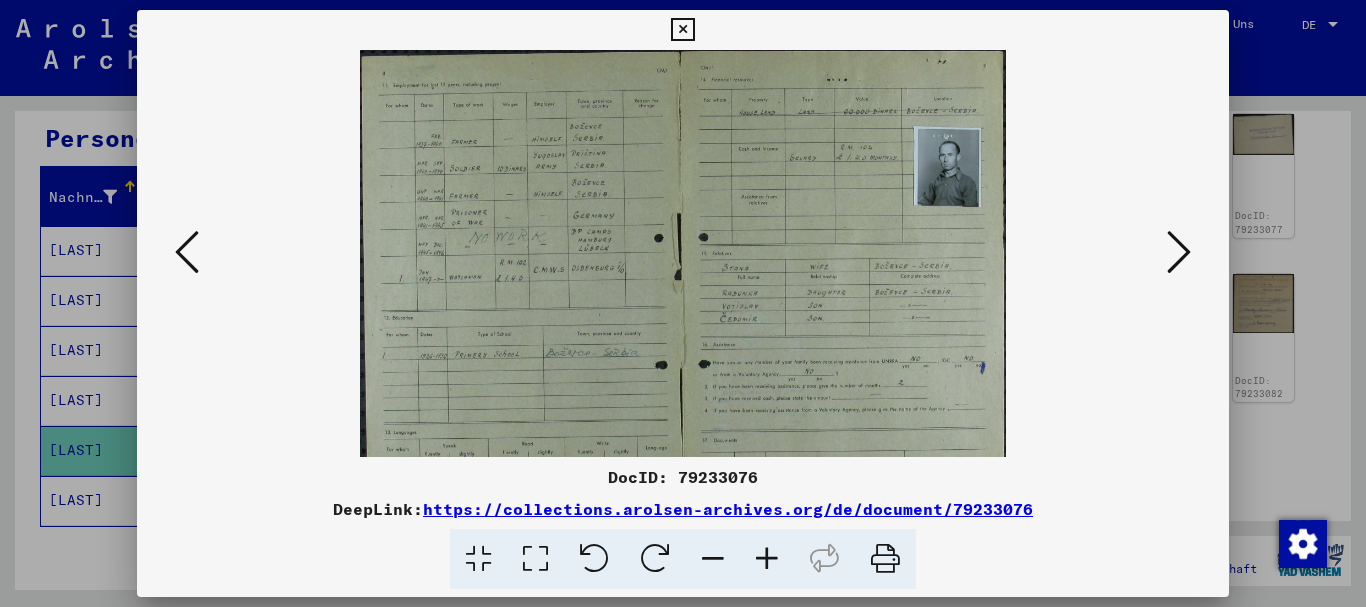 click at bounding box center (767, 559) 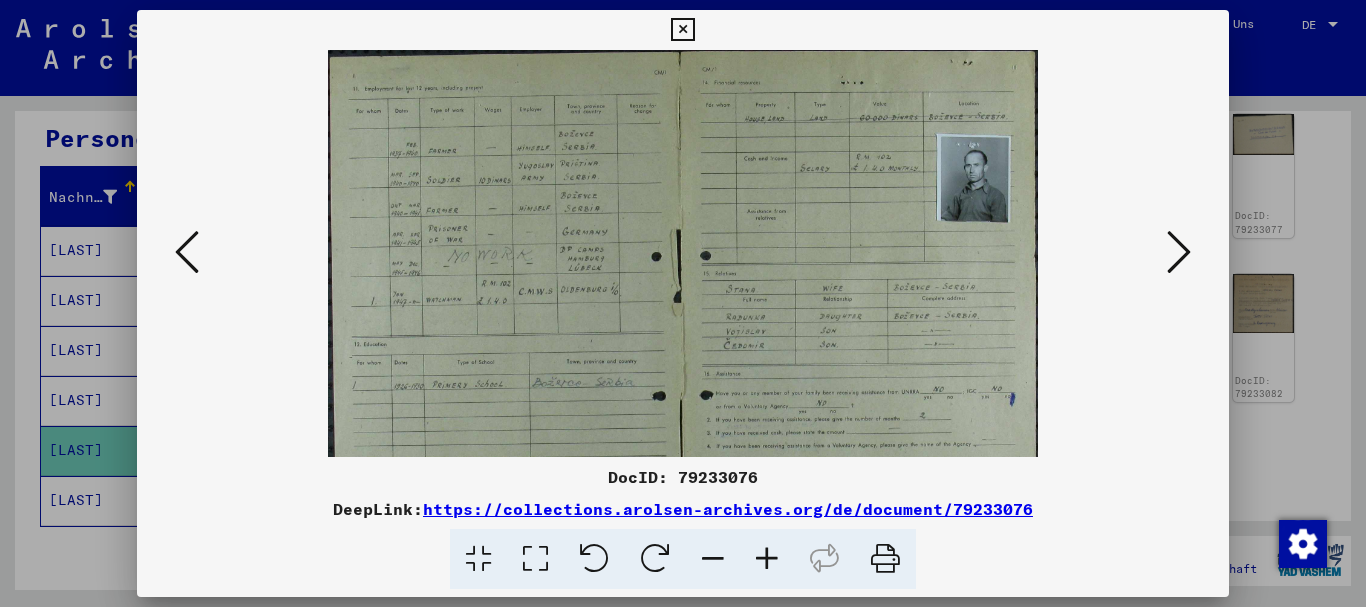 click at bounding box center (767, 559) 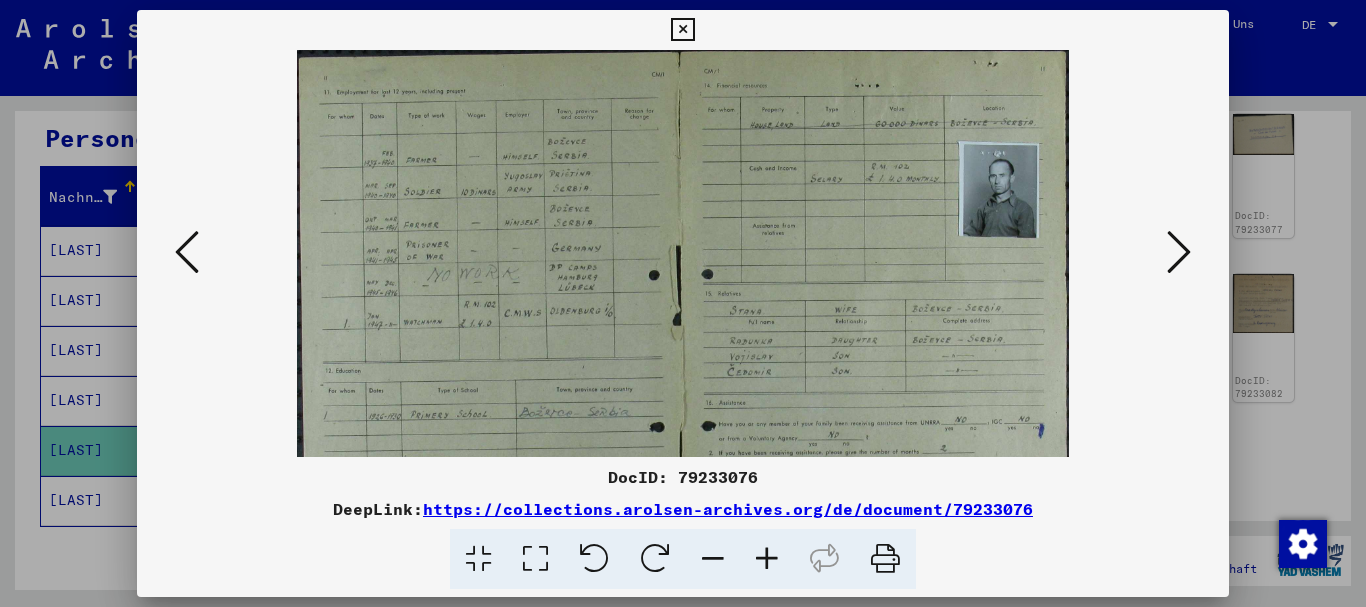 click at bounding box center (767, 559) 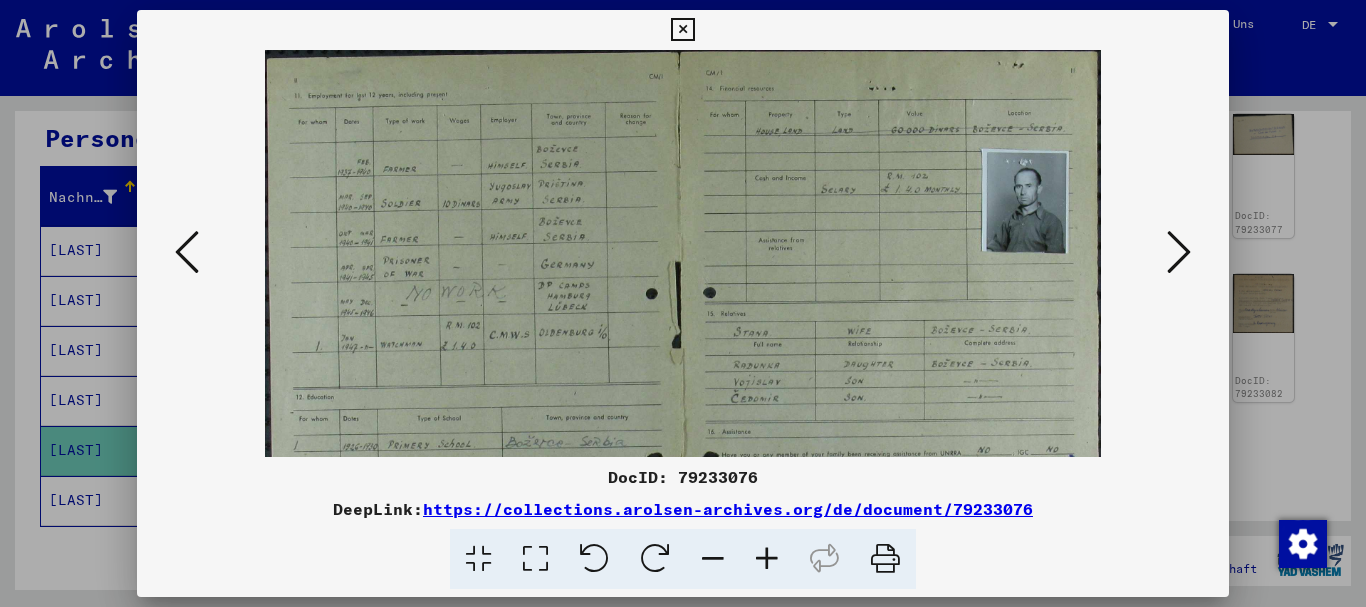 click at bounding box center (767, 559) 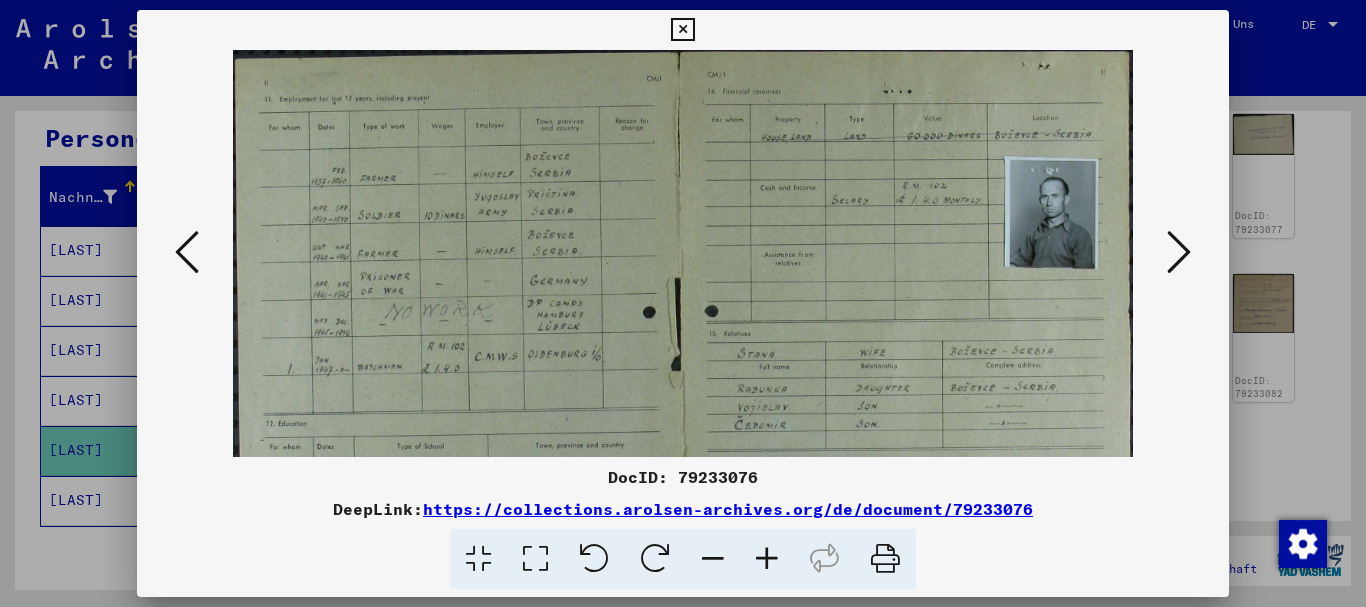 click at bounding box center (767, 559) 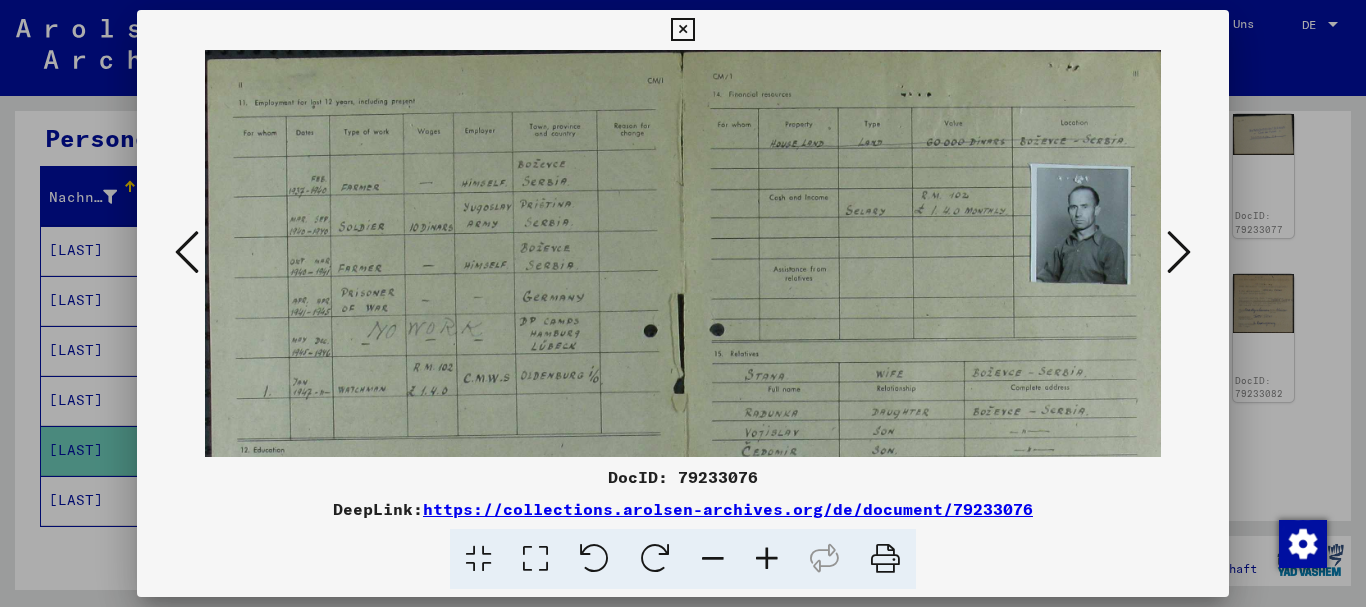 click at bounding box center [767, 559] 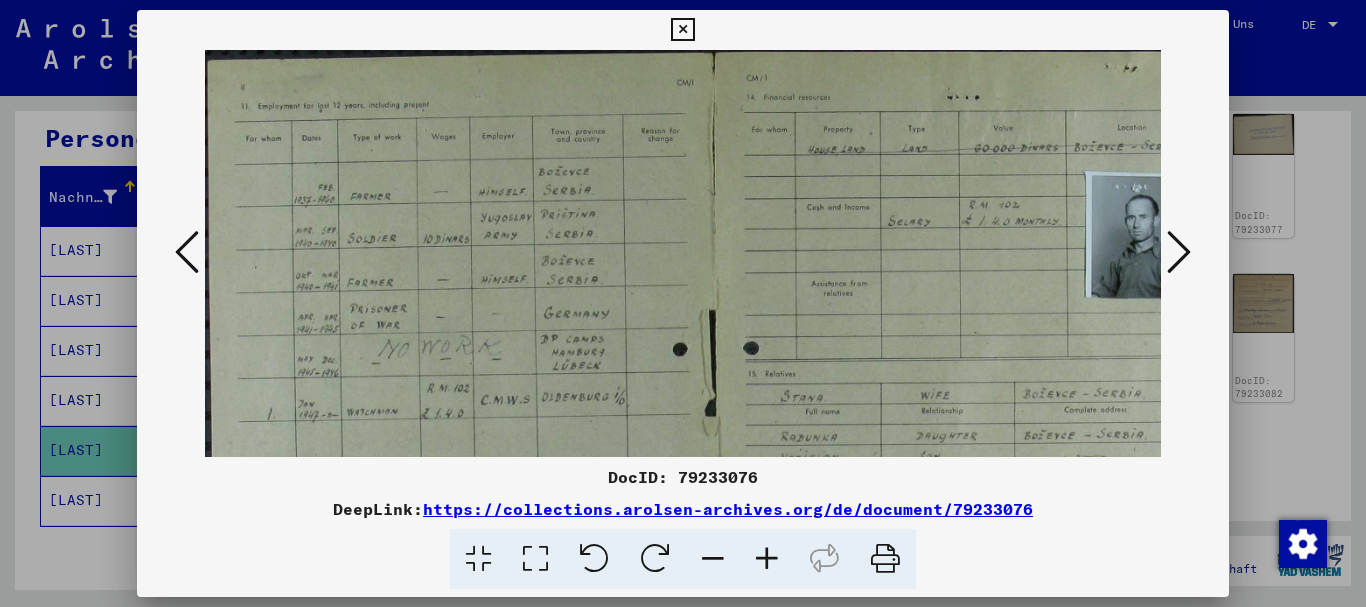 click at bounding box center (767, 559) 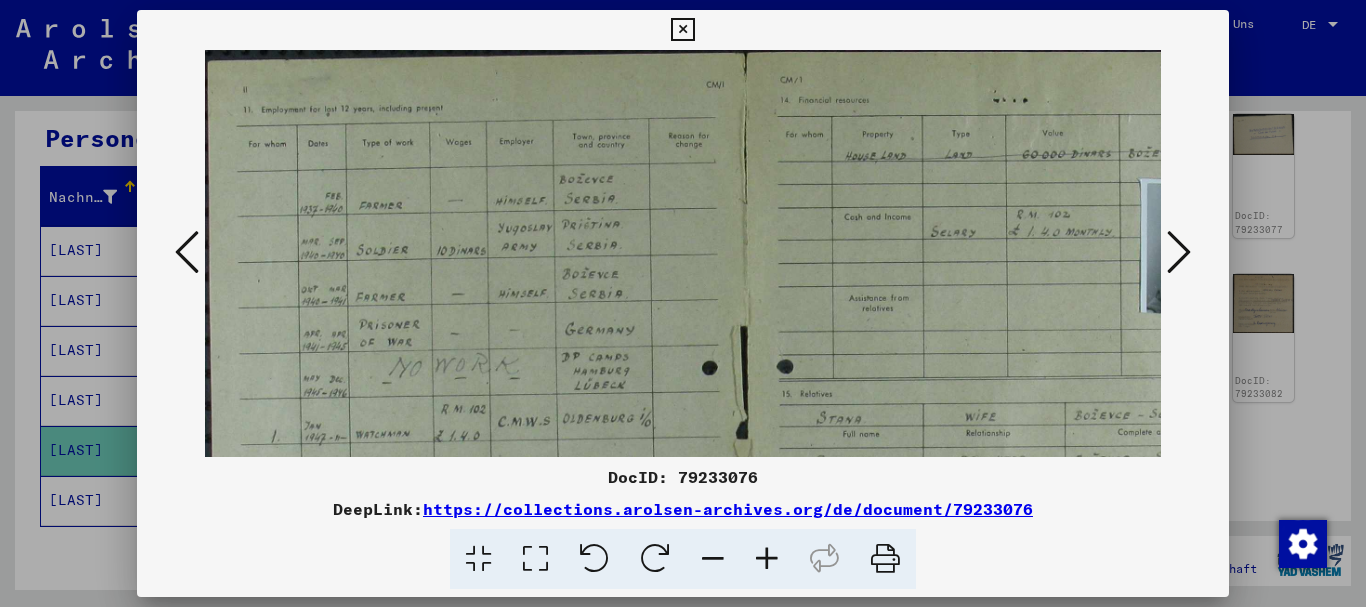 click at bounding box center [767, 559] 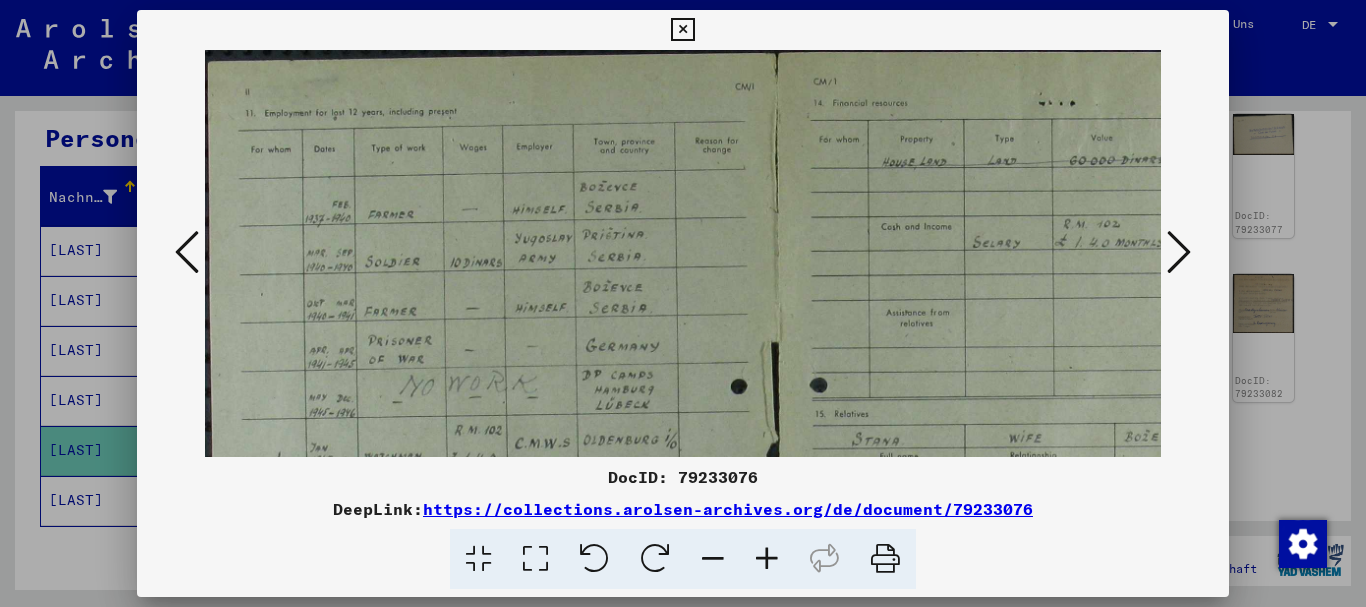 click at bounding box center [767, 559] 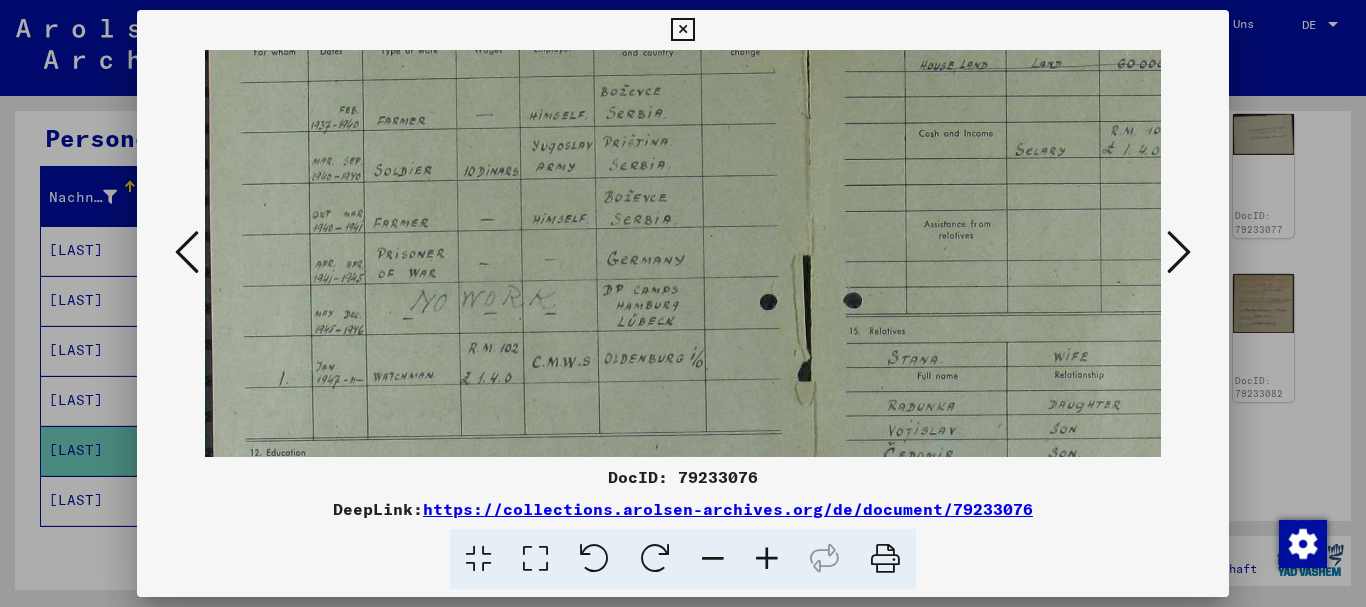 scroll, scrollTop: 127, scrollLeft: 0, axis: vertical 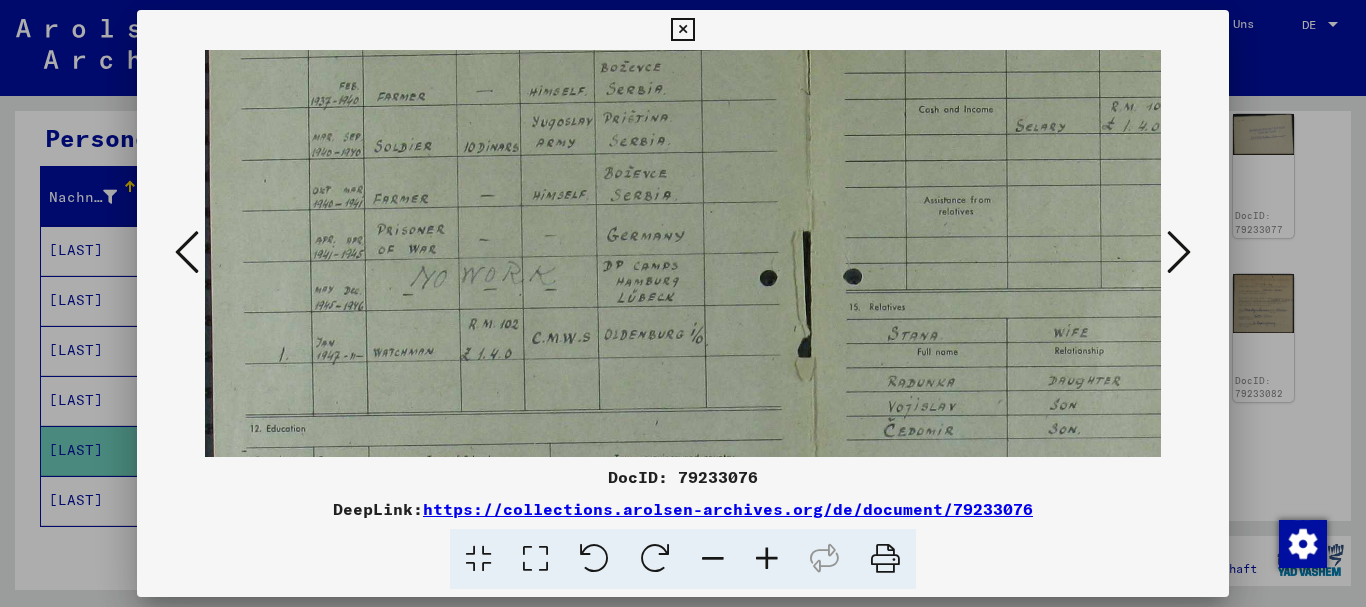 drag, startPoint x: 731, startPoint y: 359, endPoint x: 741, endPoint y: 232, distance: 127.39309 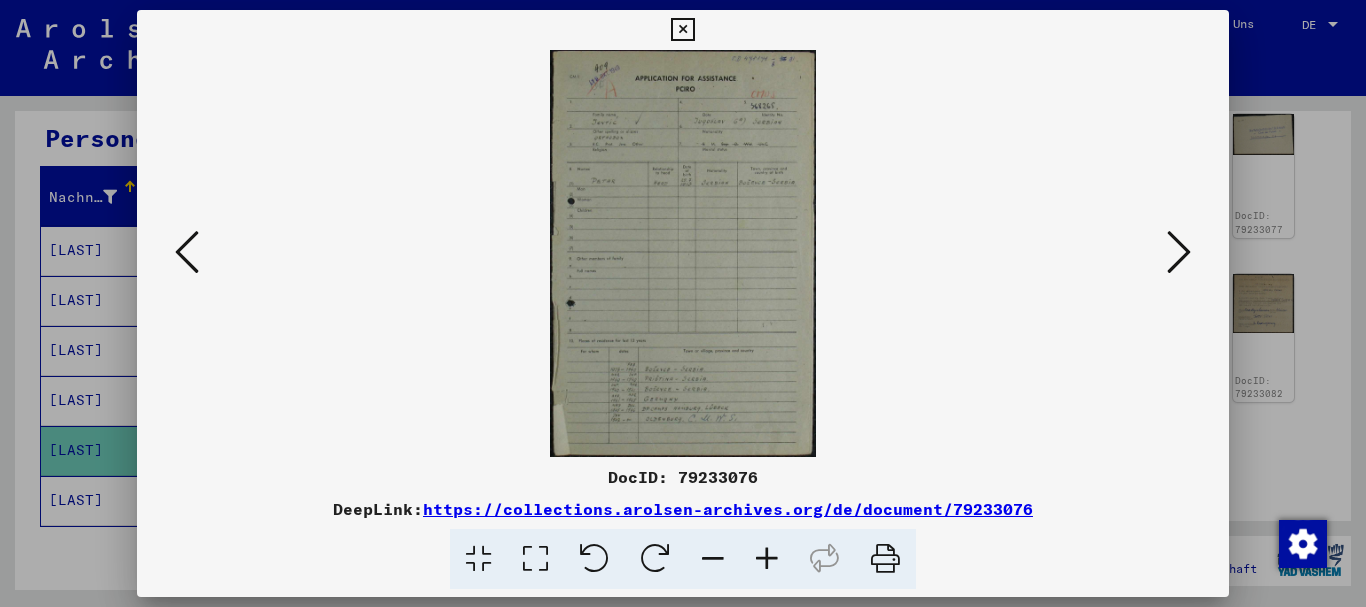 click at bounding box center (187, 253) 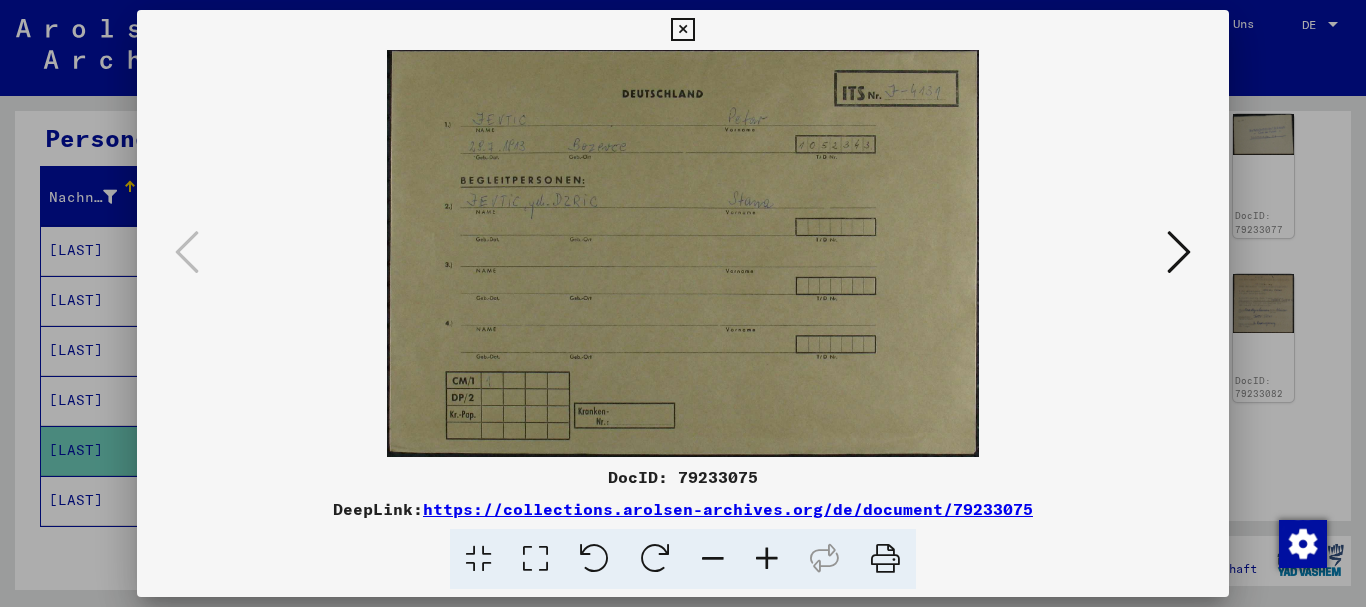 click at bounding box center (1179, 252) 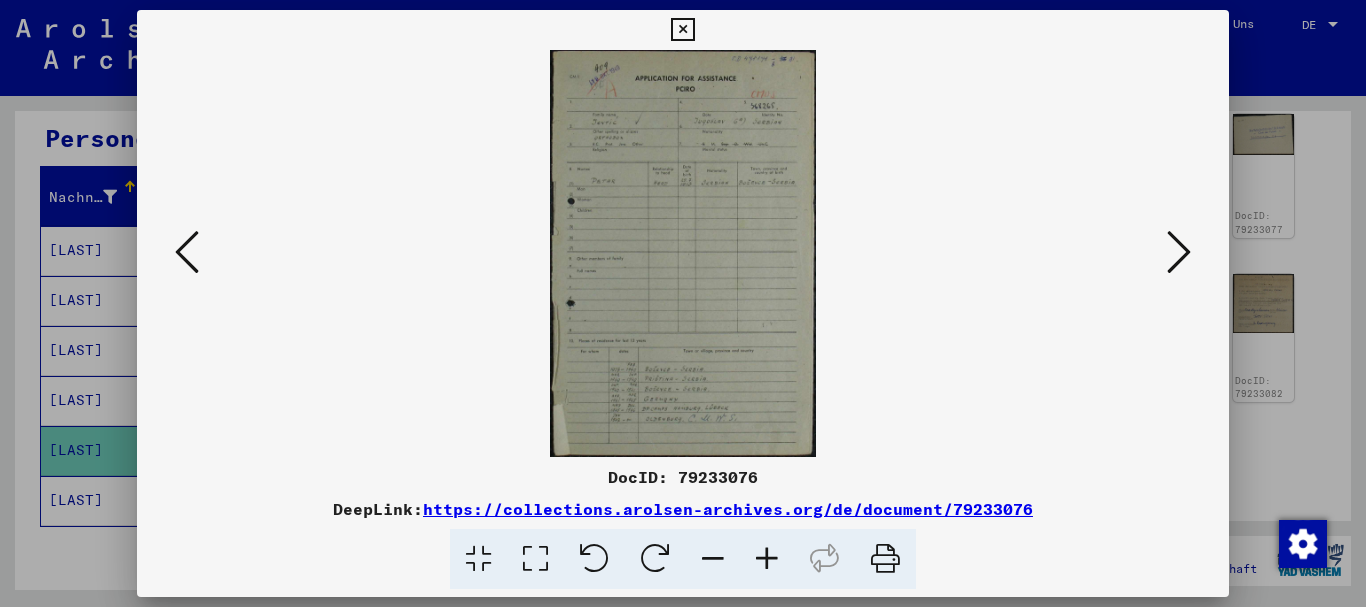 click at bounding box center (1179, 252) 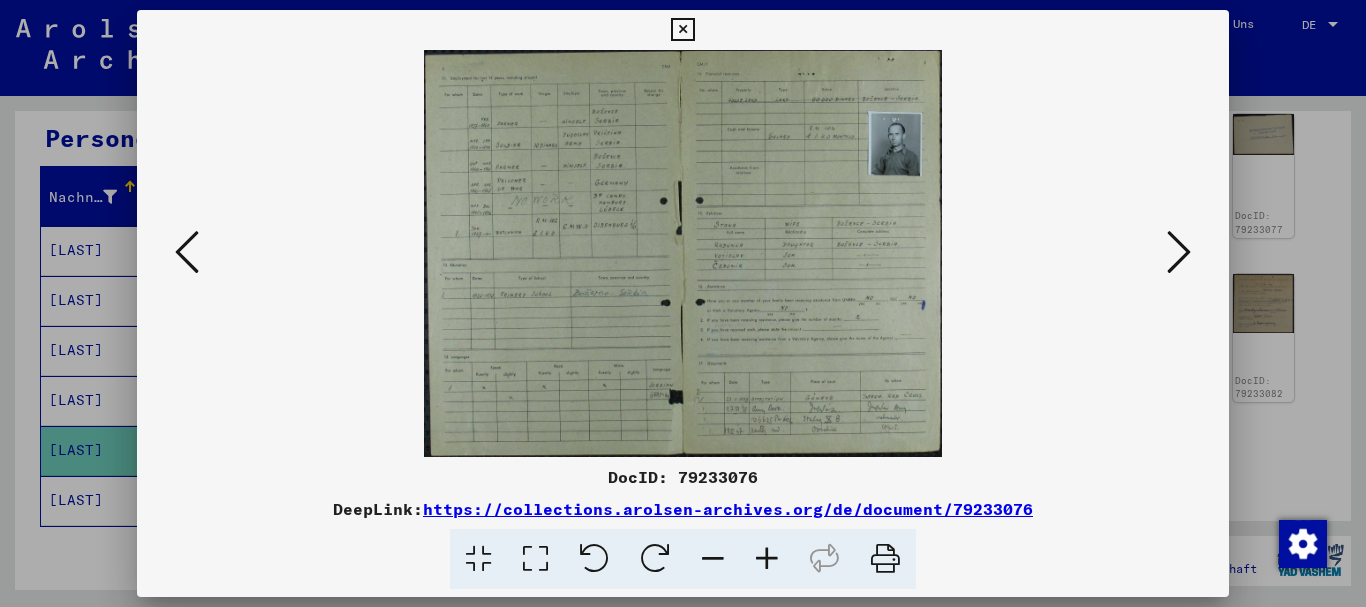 click at bounding box center (1179, 252) 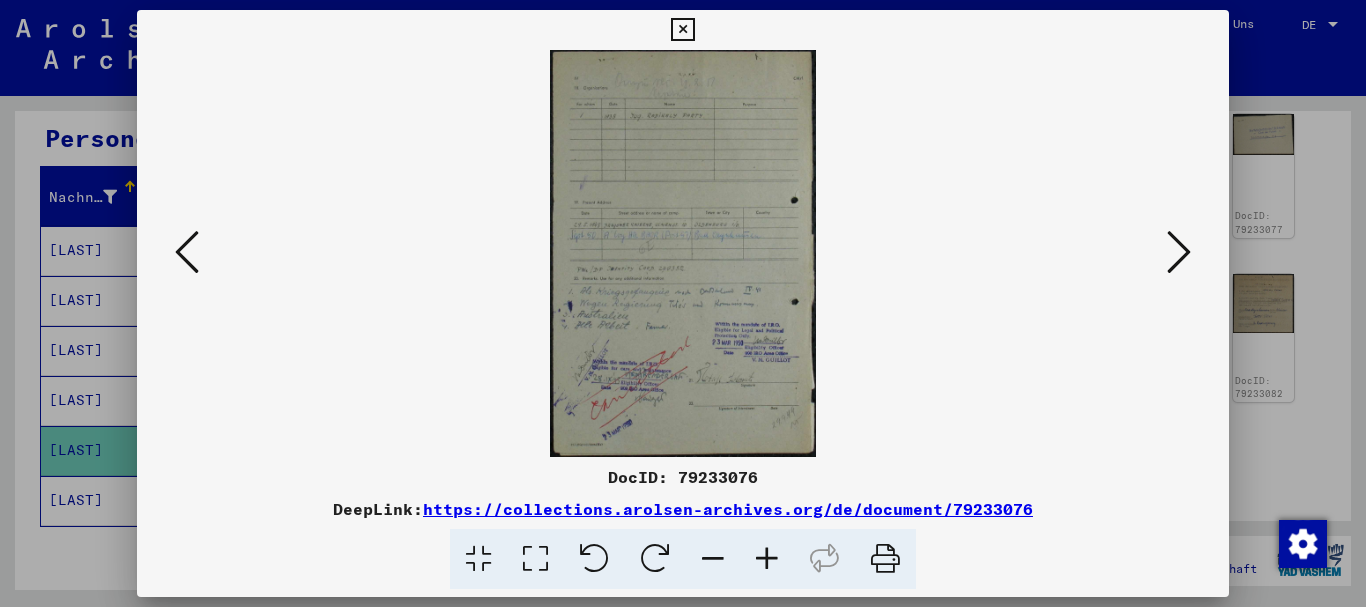 click at bounding box center (187, 252) 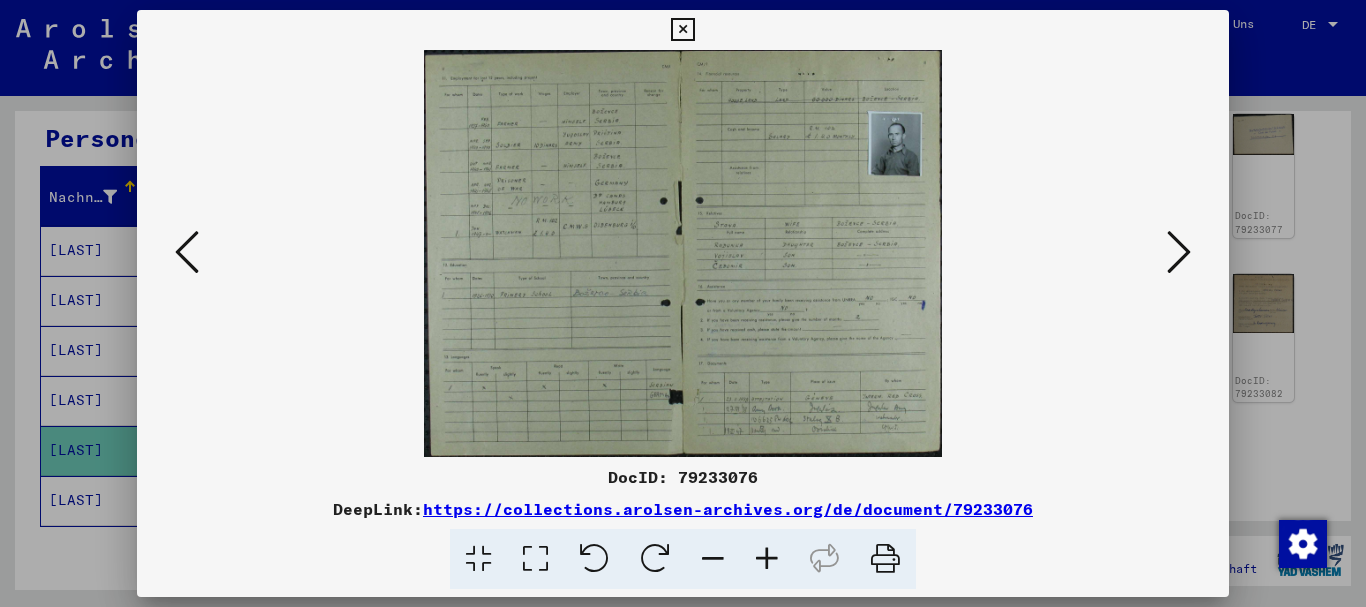 click at bounding box center (767, 559) 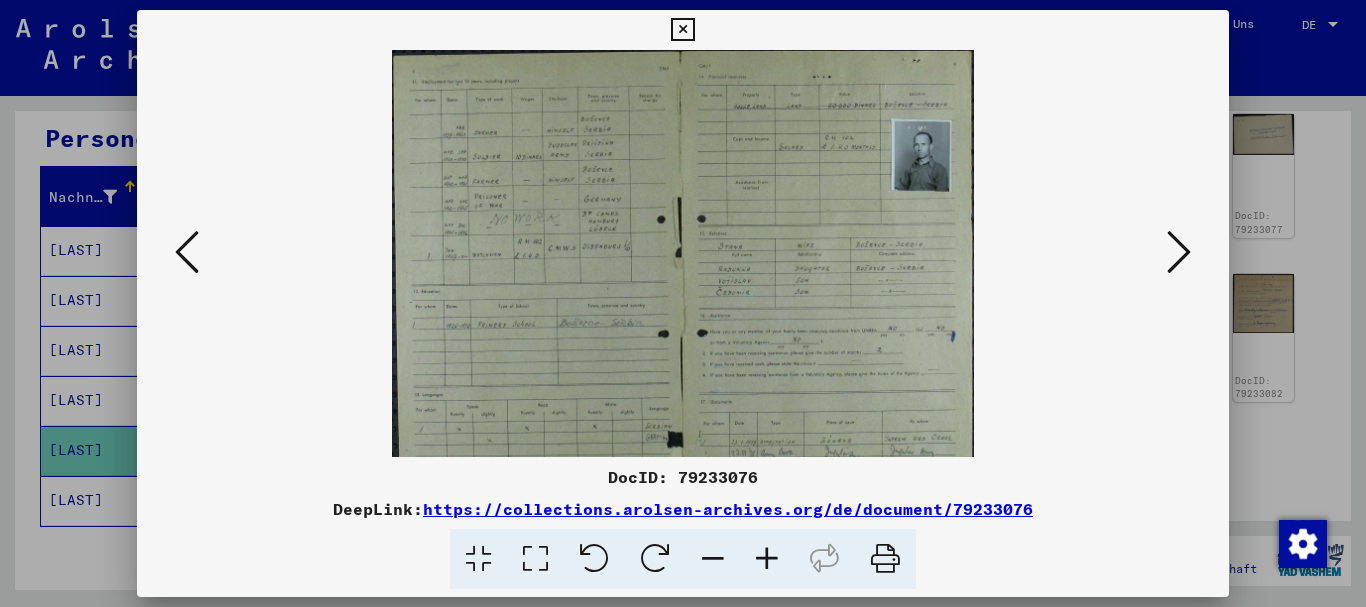click at bounding box center [767, 559] 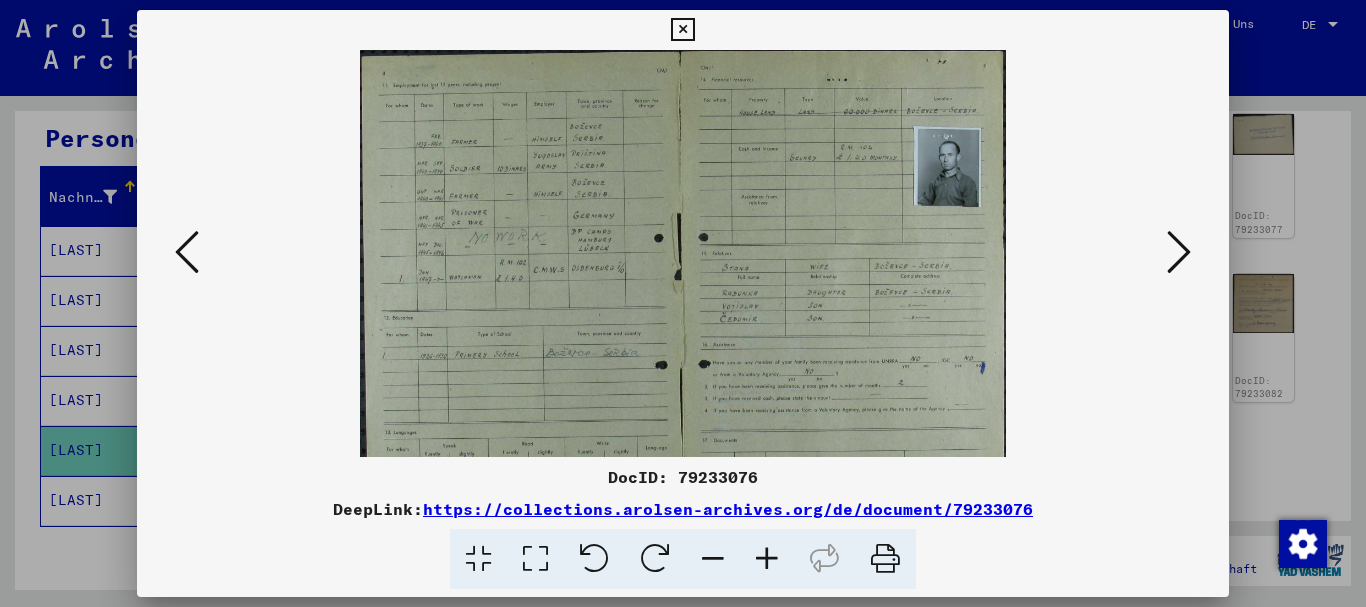 click at bounding box center (767, 559) 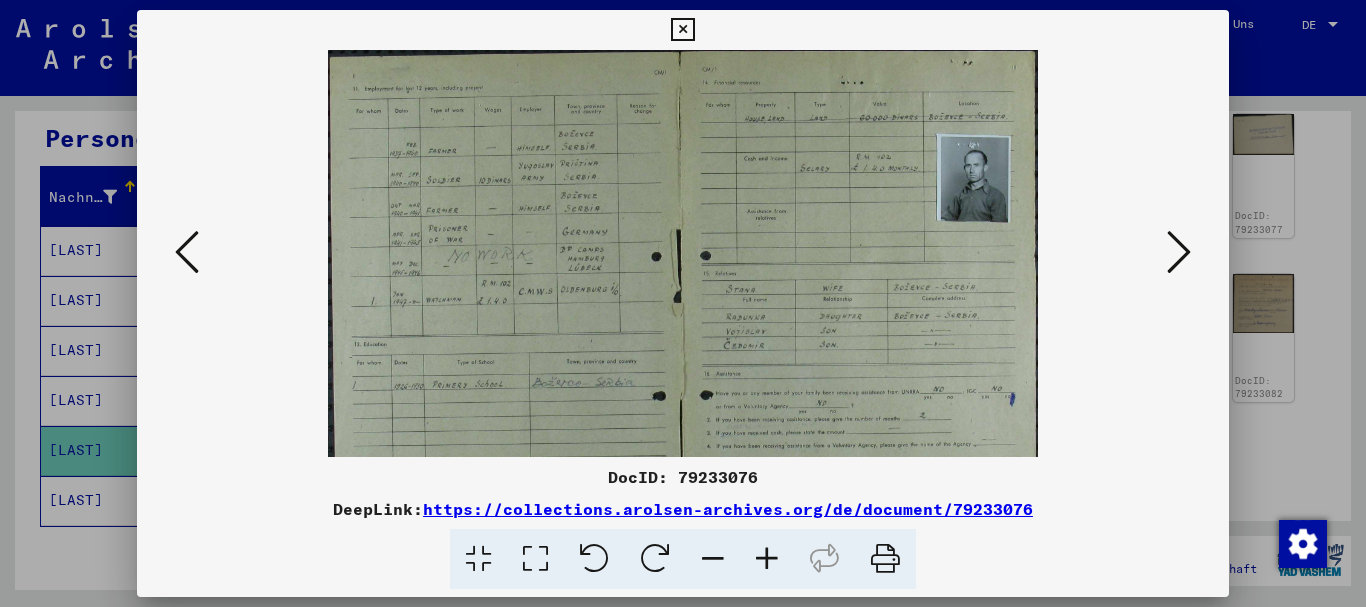 click at bounding box center (767, 559) 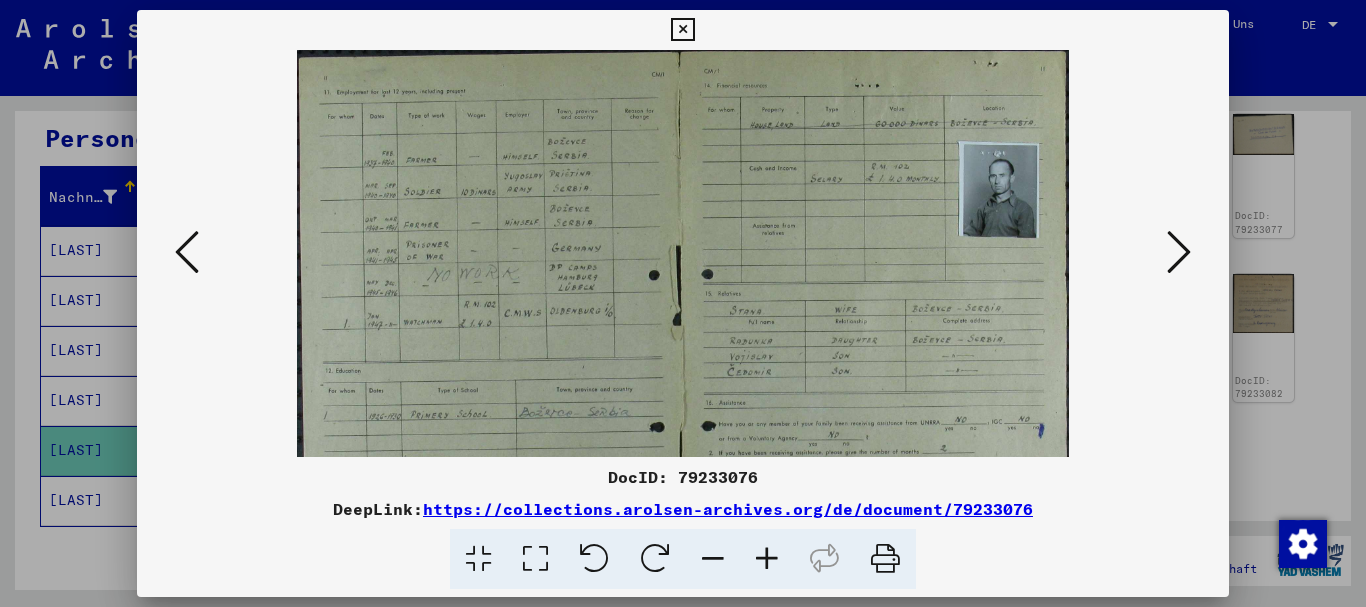 click at bounding box center (767, 559) 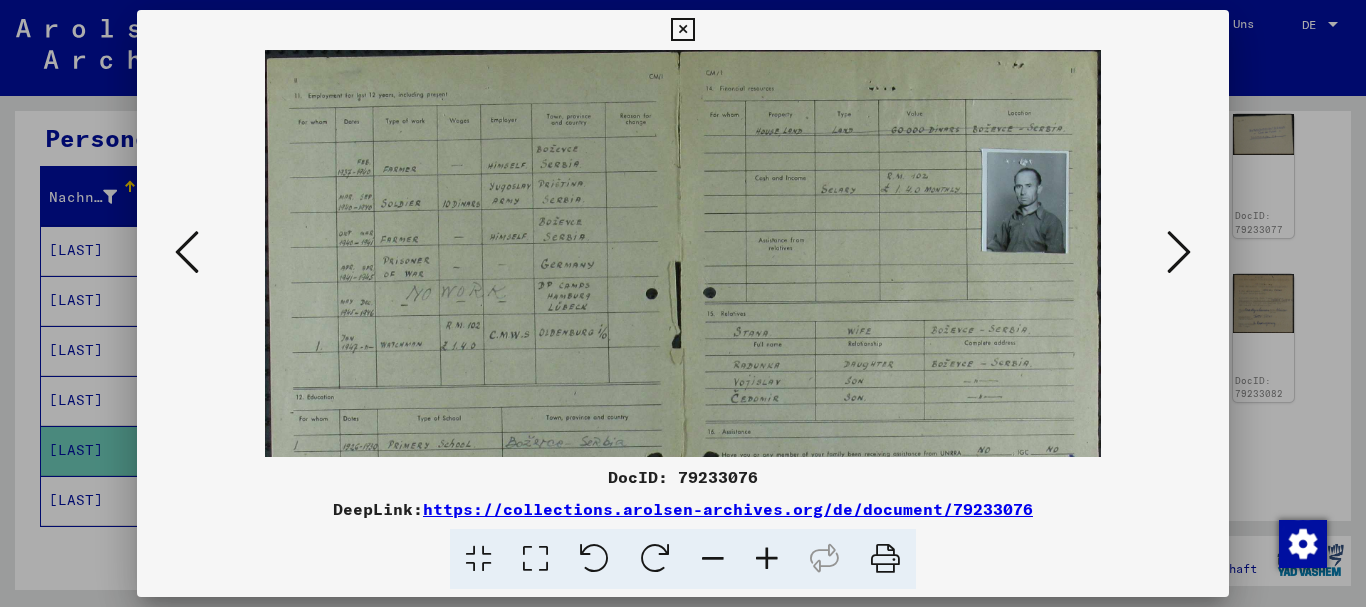 click at bounding box center (767, 559) 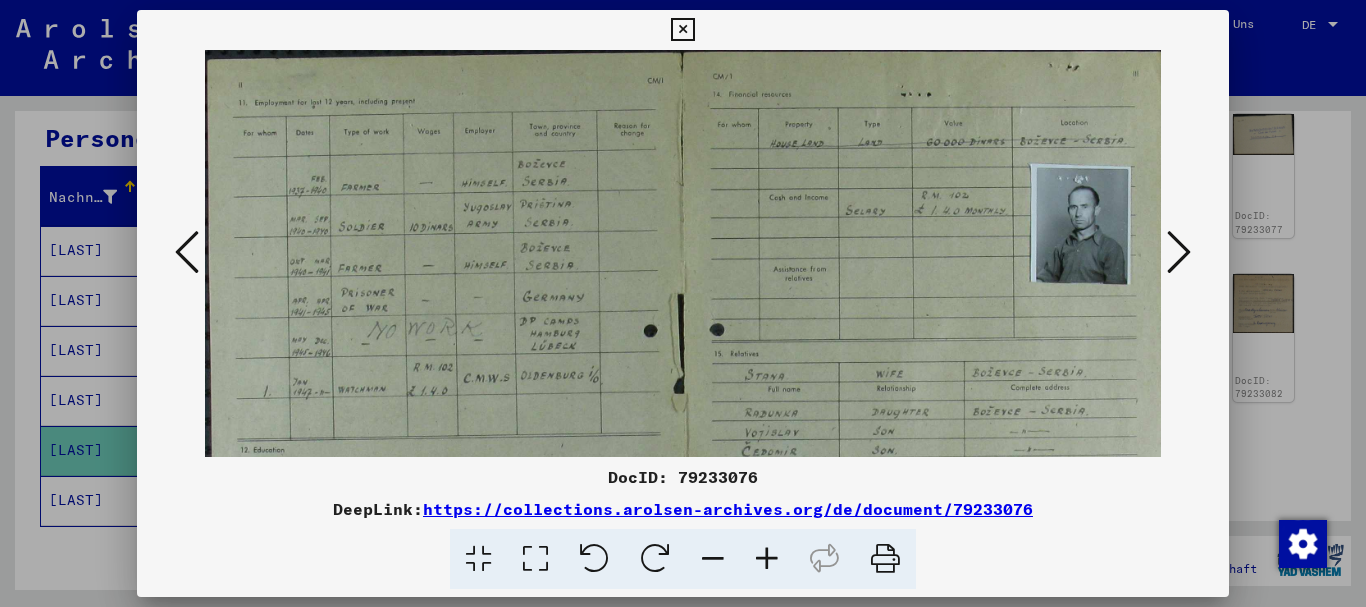 drag, startPoint x: 878, startPoint y: 332, endPoint x: 871, endPoint y: 293, distance: 39.623226 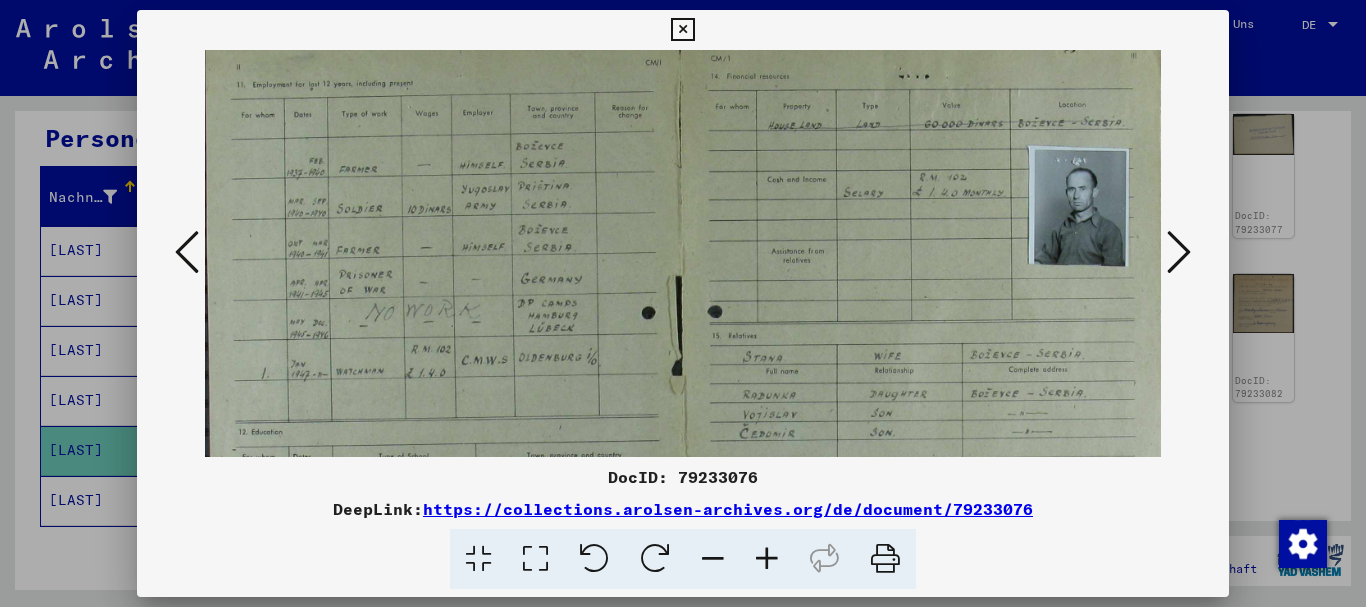 click on "DocID: 79233076  DeepLink:  https://collections.arolsen-archives.org/de/document/79233076" at bounding box center (683, 300) 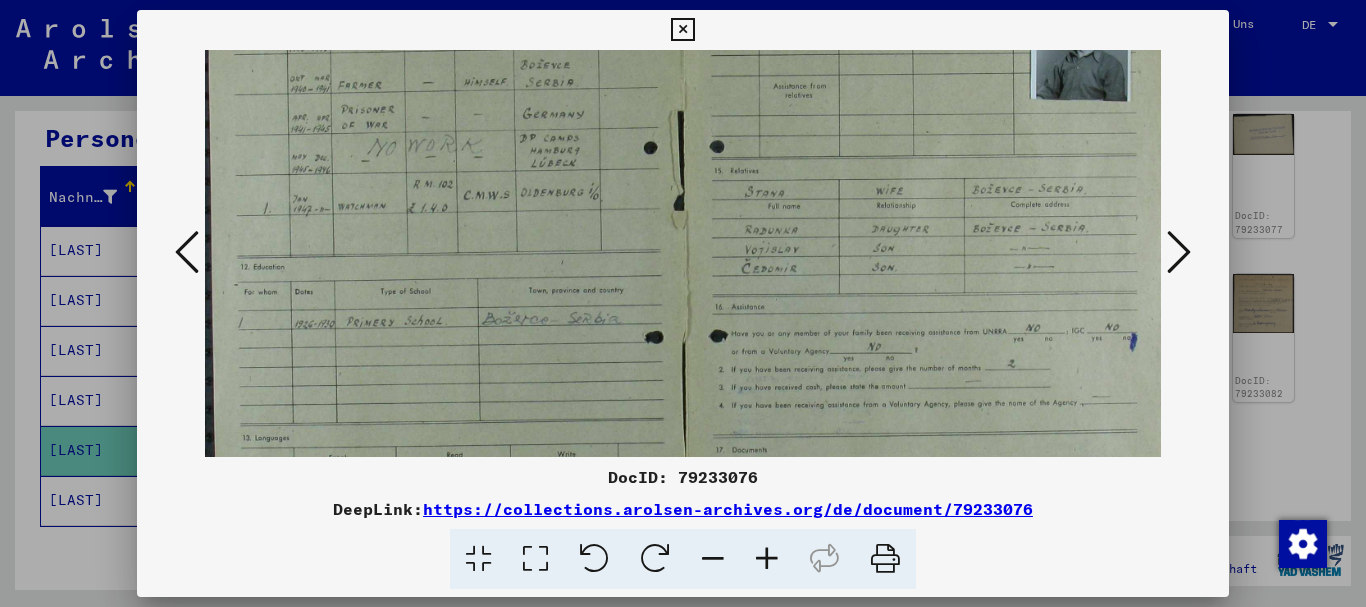 drag, startPoint x: 812, startPoint y: 184, endPoint x: 817, endPoint y: 130, distance: 54.230988 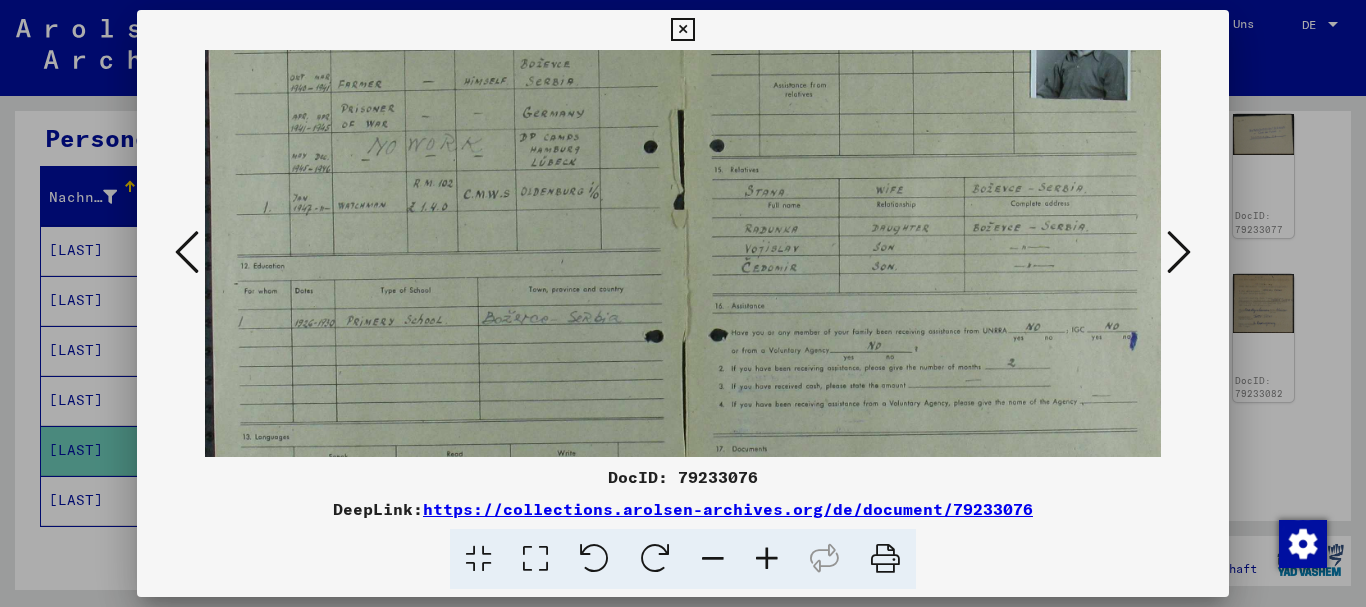 click at bounding box center [687, 244] 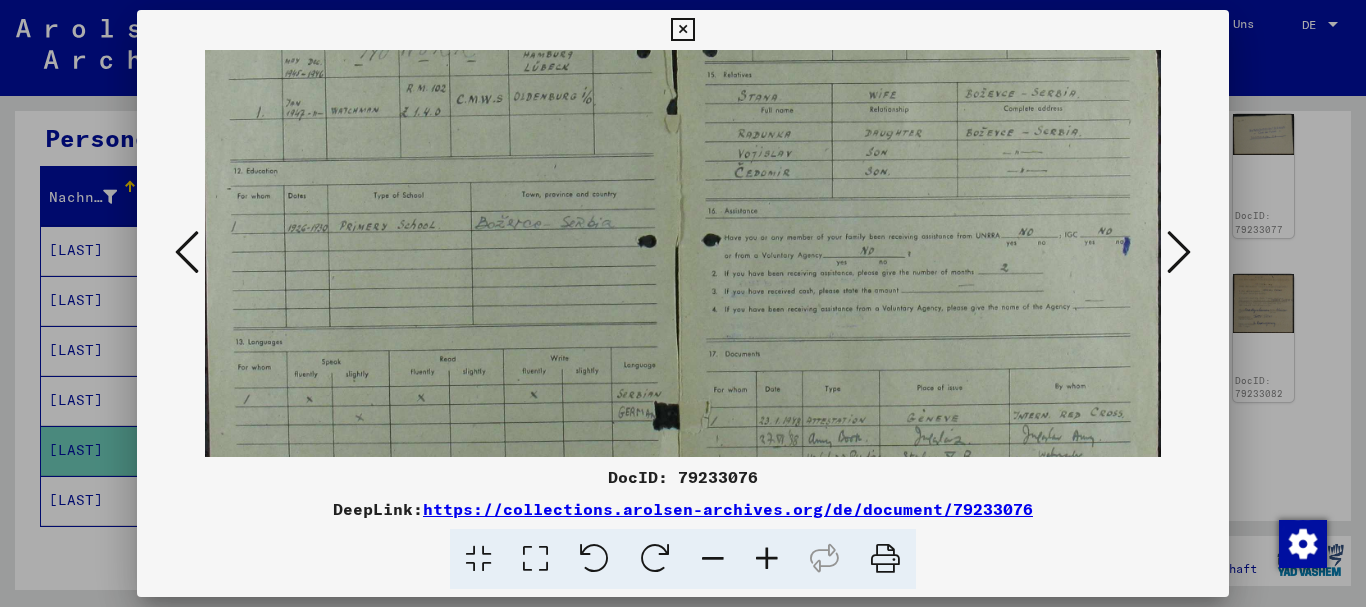 scroll, scrollTop: 350, scrollLeft: 7, axis: both 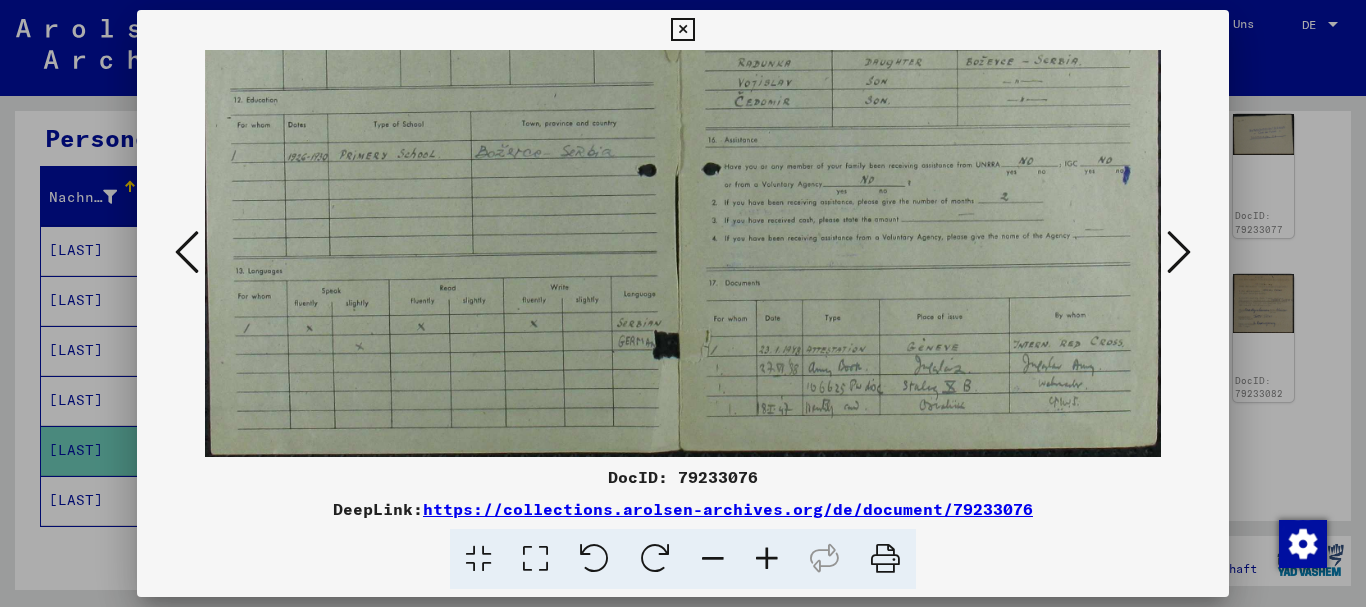 drag, startPoint x: 800, startPoint y: 205, endPoint x: 771, endPoint y: 34, distance: 173.44164 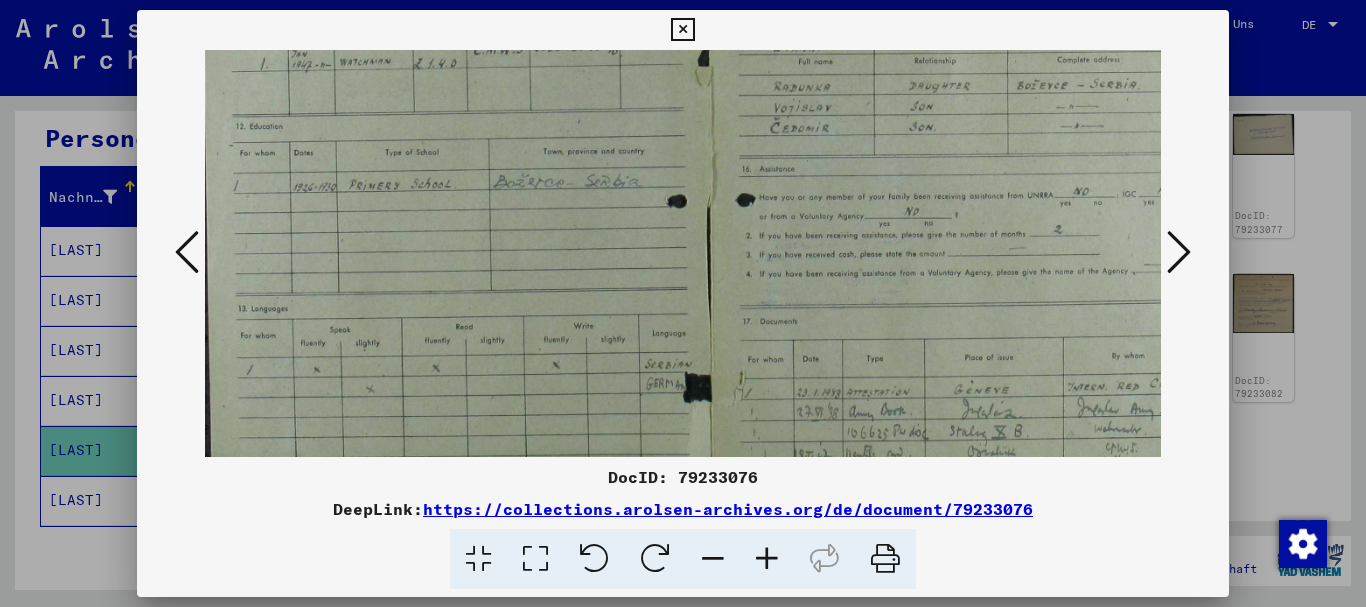 click at bounding box center [767, 559] 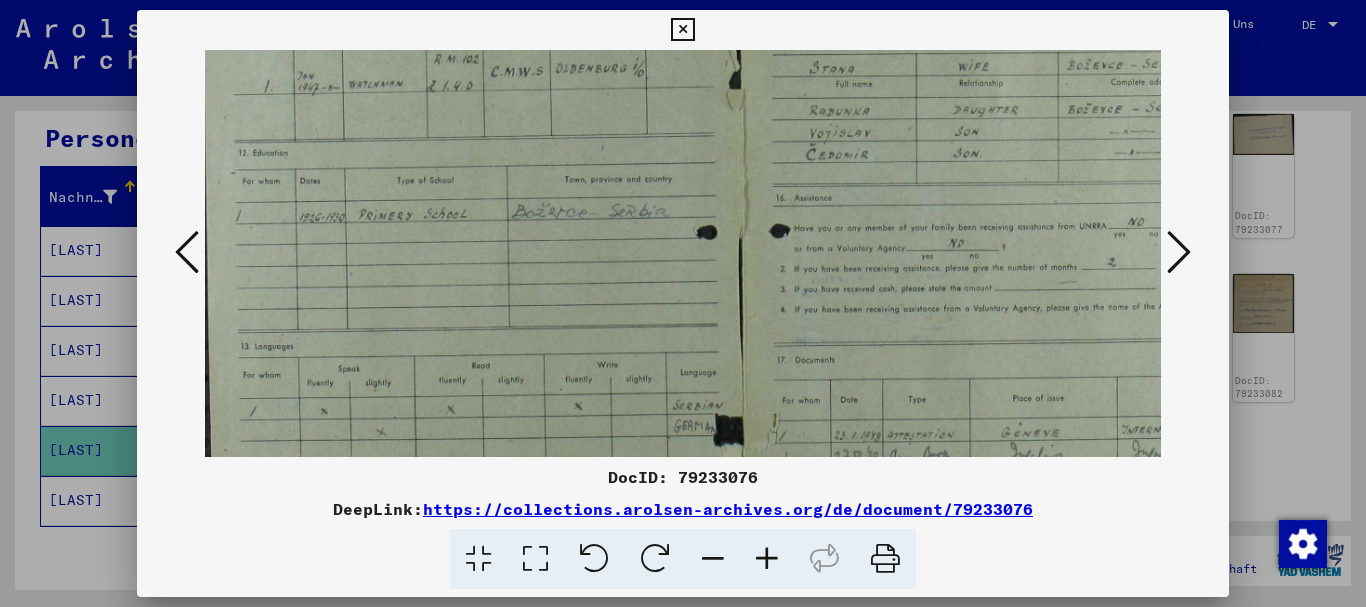 click at bounding box center (713, 559) 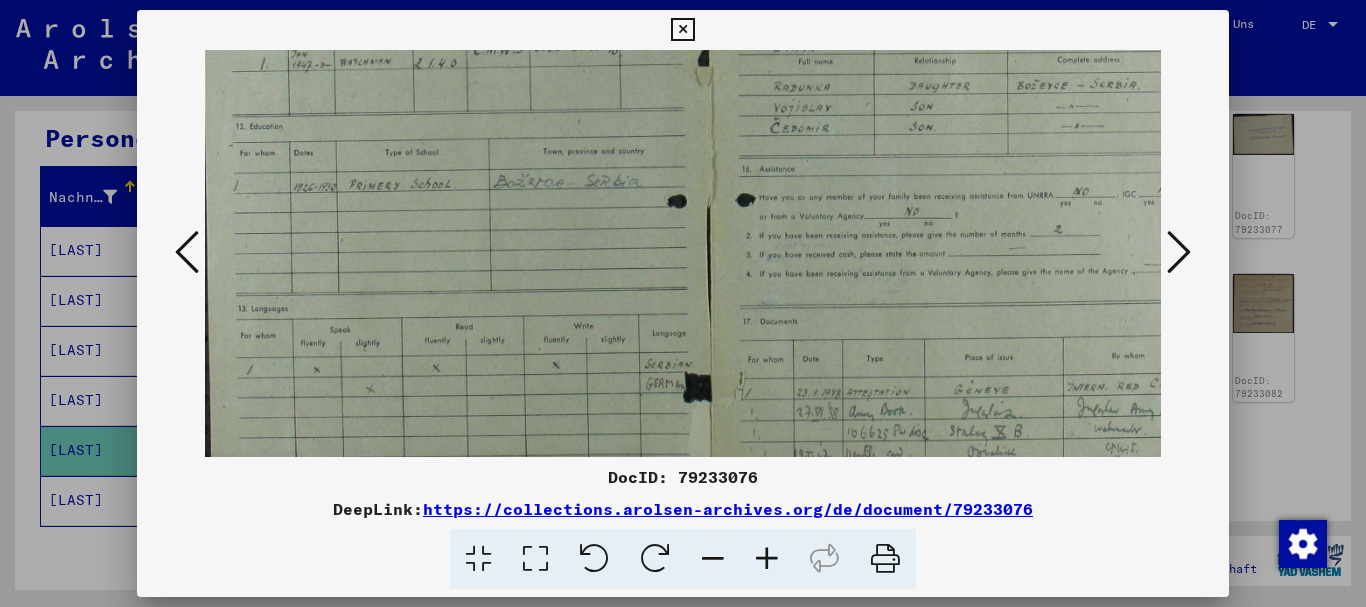 drag, startPoint x: 849, startPoint y: 315, endPoint x: 838, endPoint y: 292, distance: 25.495098 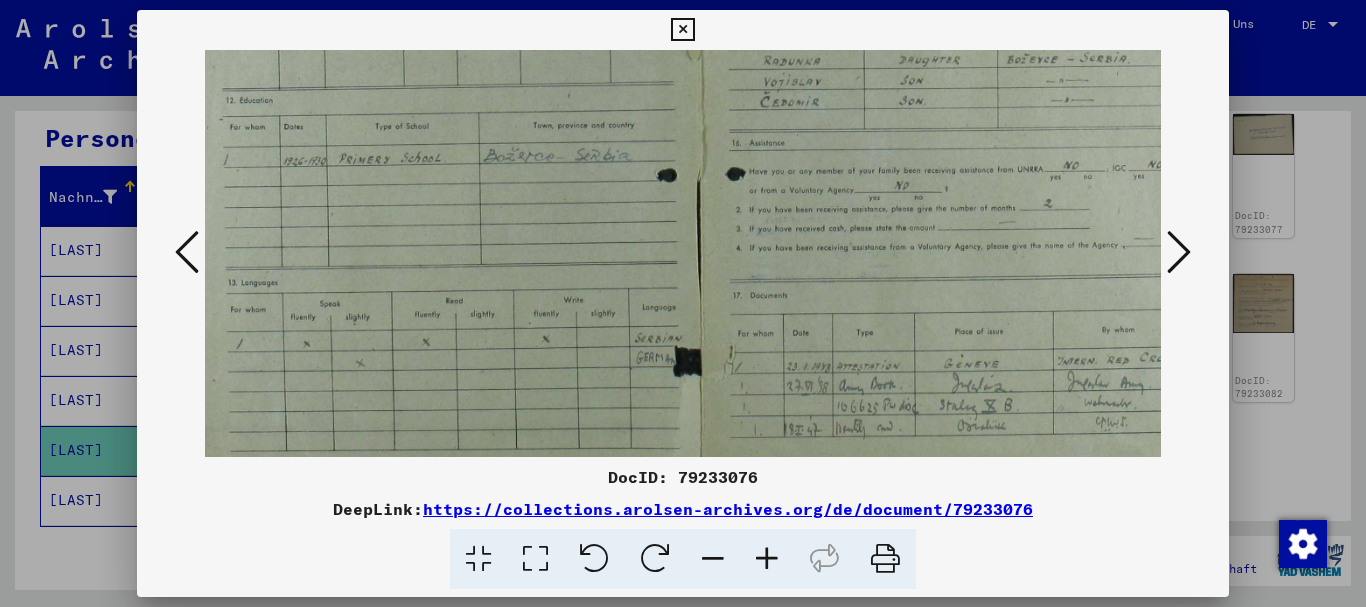 scroll, scrollTop: 400, scrollLeft: 71, axis: both 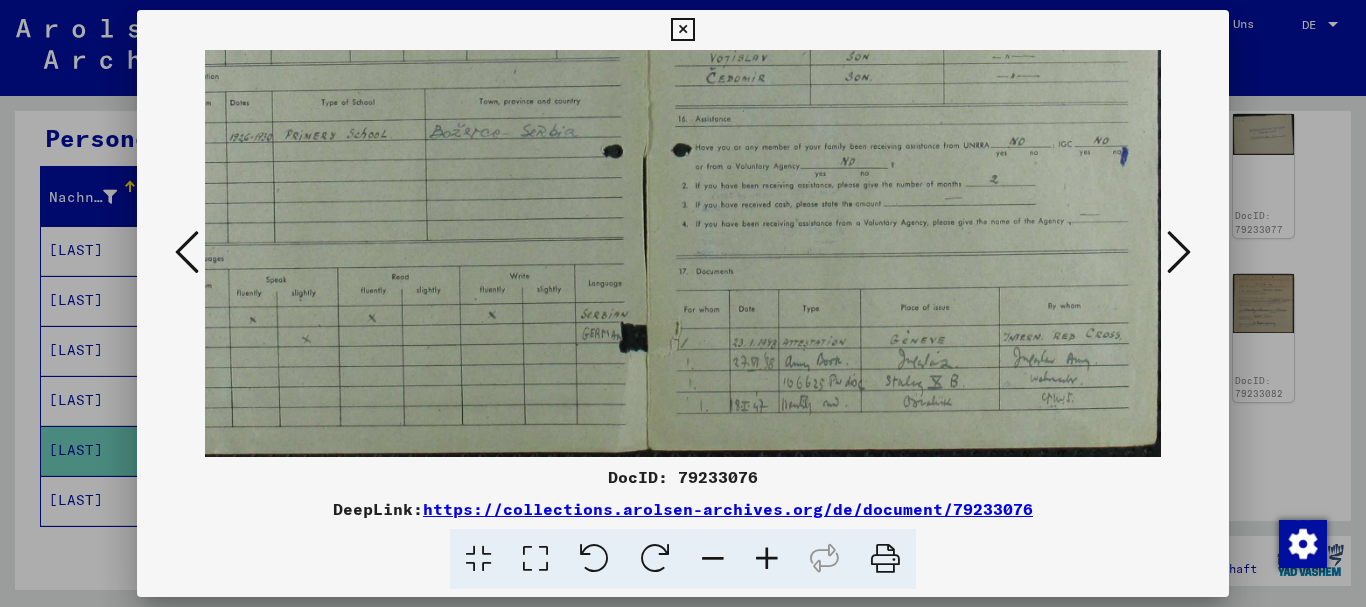 drag, startPoint x: 791, startPoint y: 174, endPoint x: 755, endPoint y: -21, distance: 198.29523 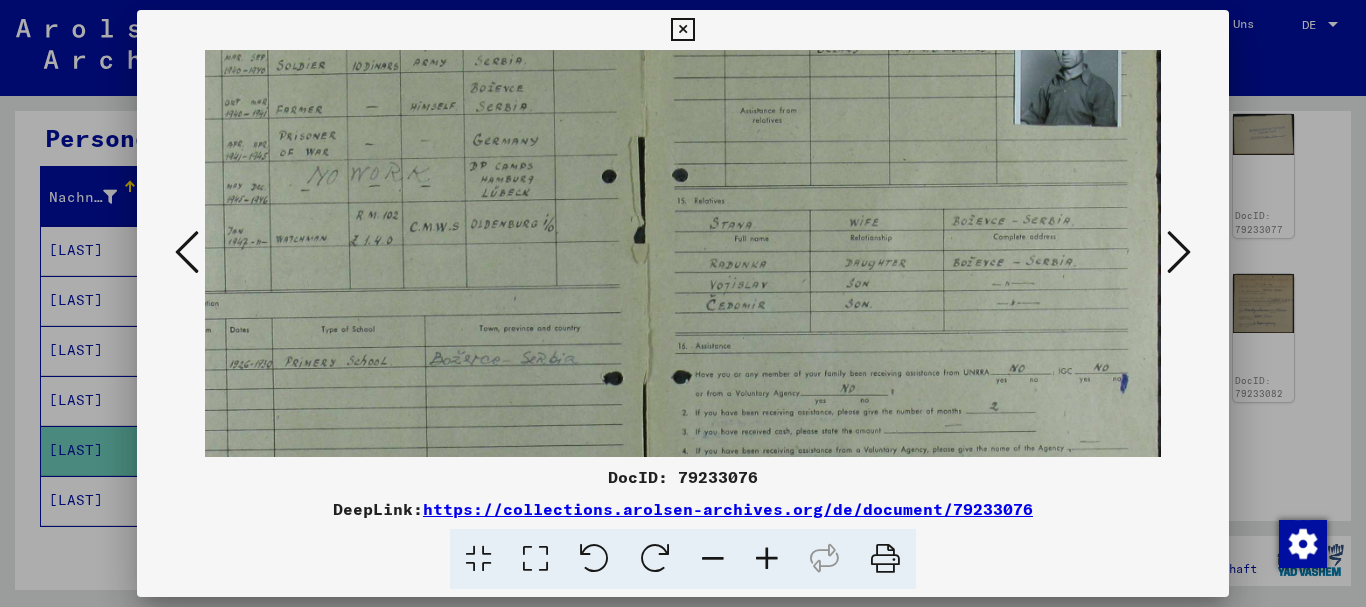 drag, startPoint x: 952, startPoint y: 214, endPoint x: 924, endPoint y: 429, distance: 216.81558 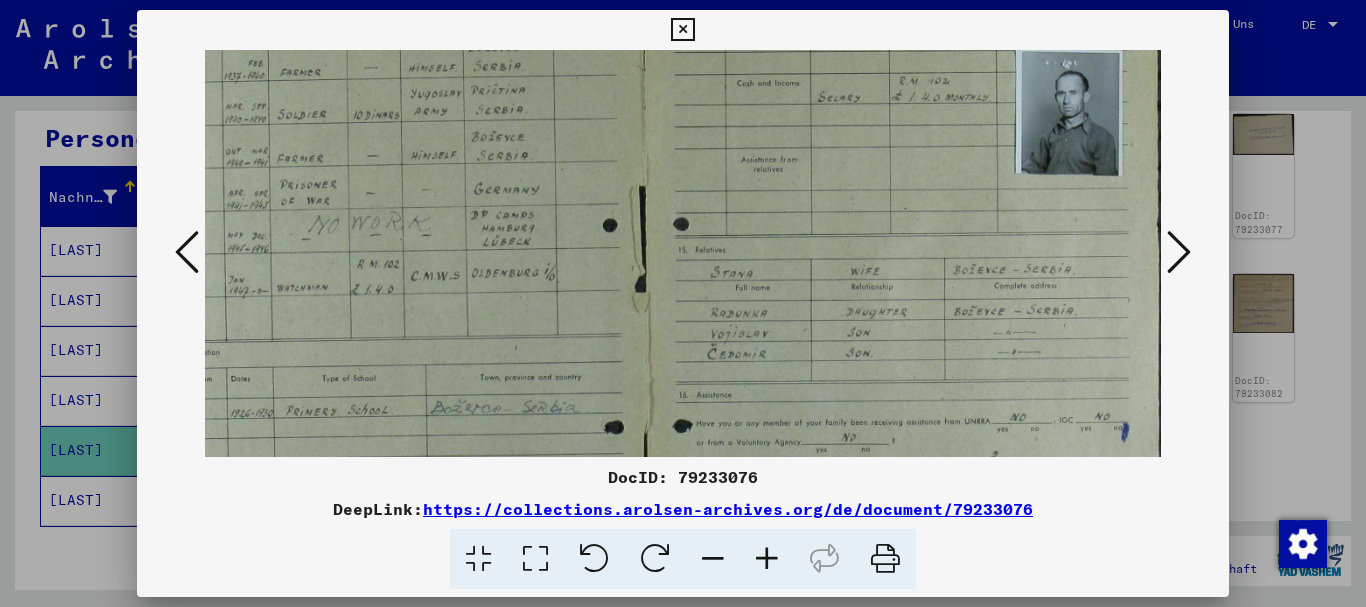 scroll, scrollTop: 114, scrollLeft: 70, axis: both 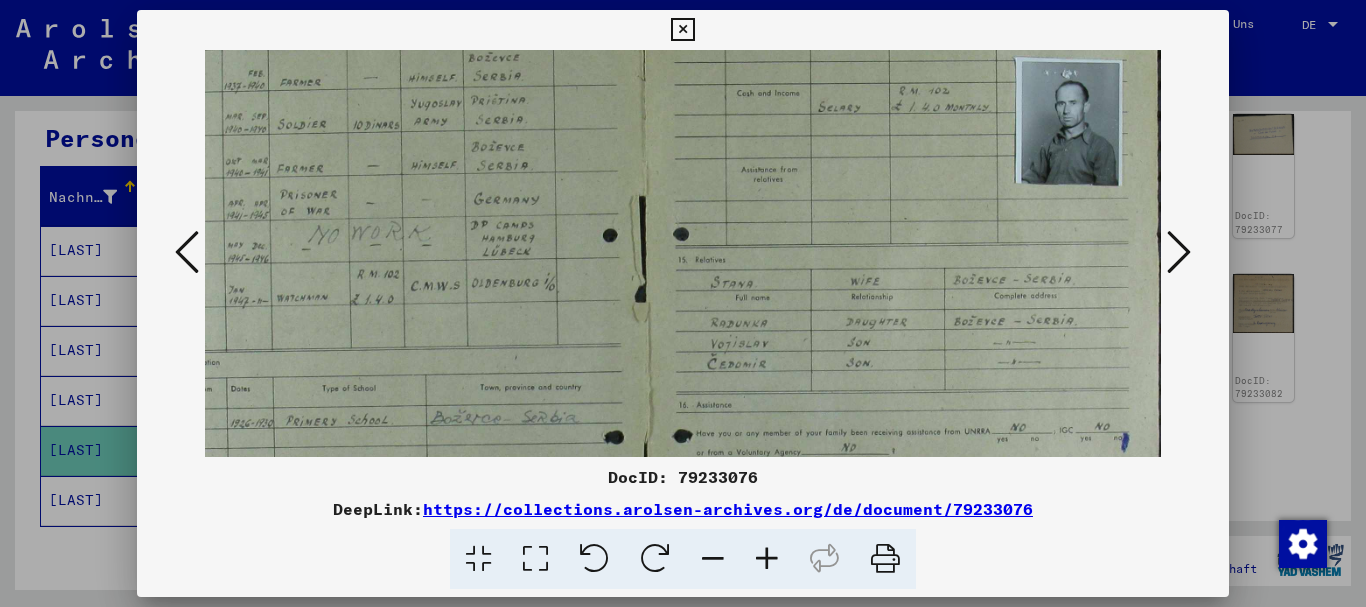 drag, startPoint x: 953, startPoint y: 328, endPoint x: 954, endPoint y: 382, distance: 54.00926 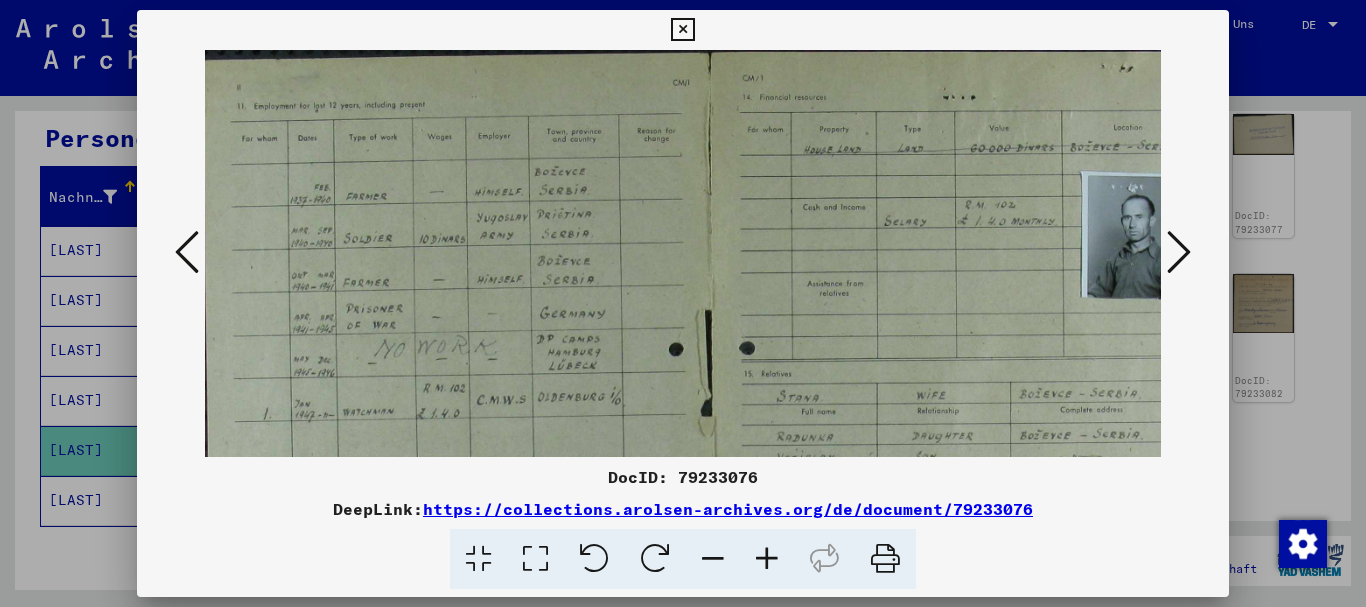 scroll, scrollTop: 6, scrollLeft: 0, axis: vertical 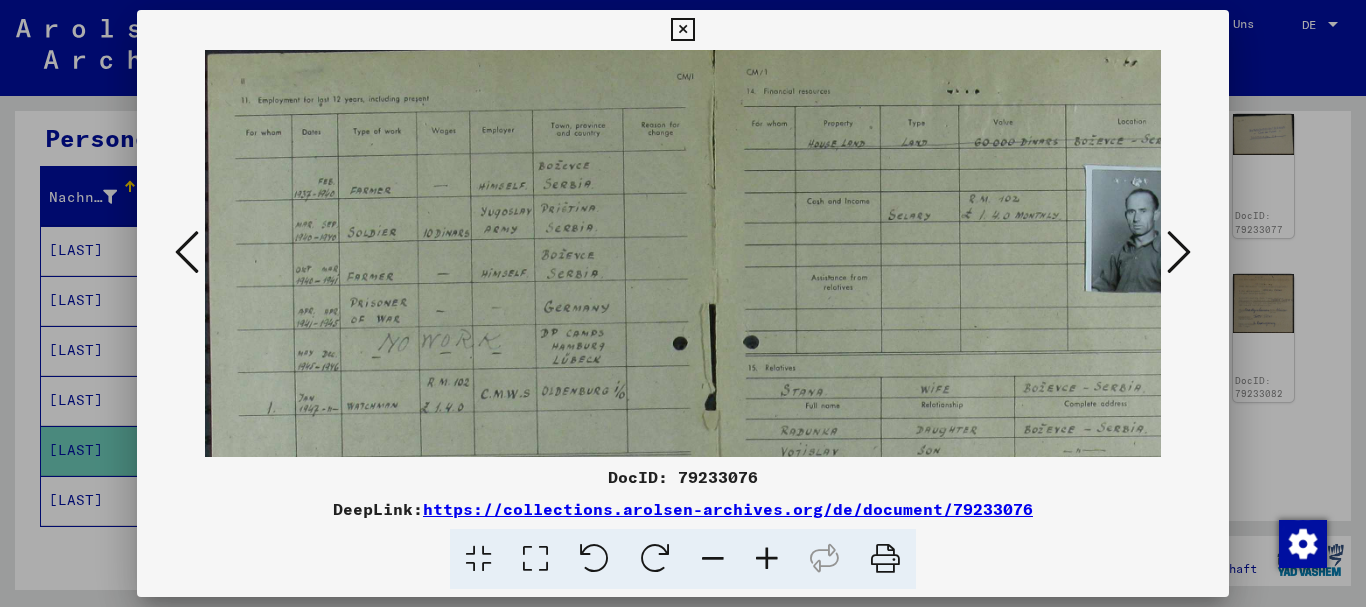 drag, startPoint x: 915, startPoint y: 175, endPoint x: 998, endPoint y: 321, distance: 167.94344 